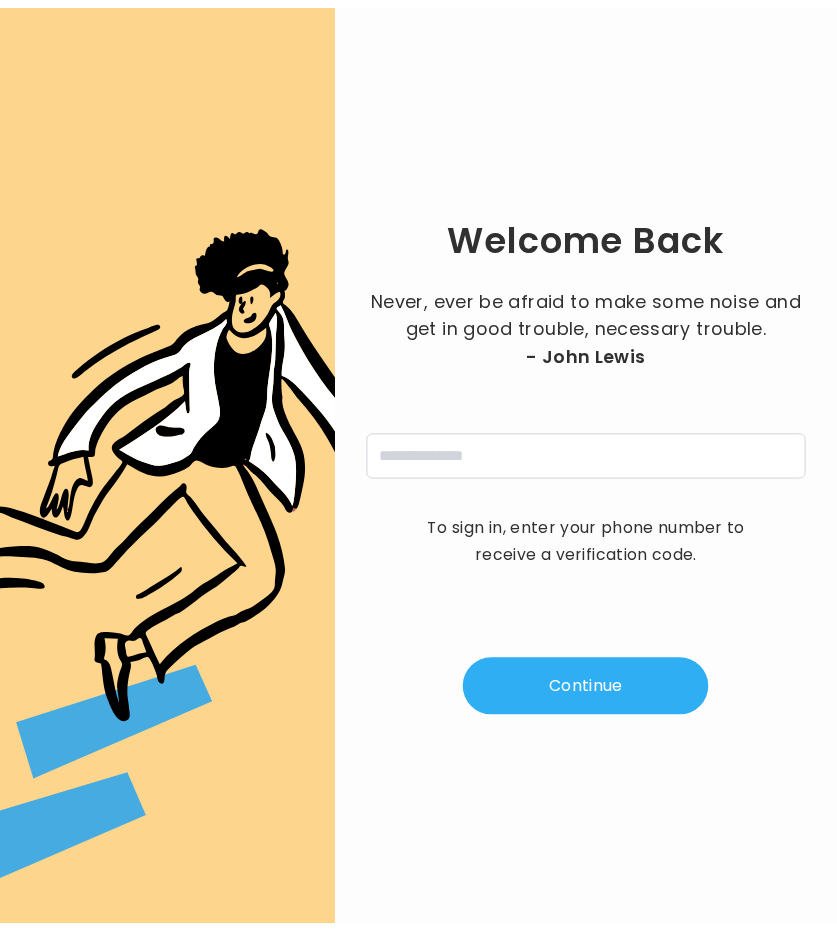 scroll, scrollTop: 0, scrollLeft: 0, axis: both 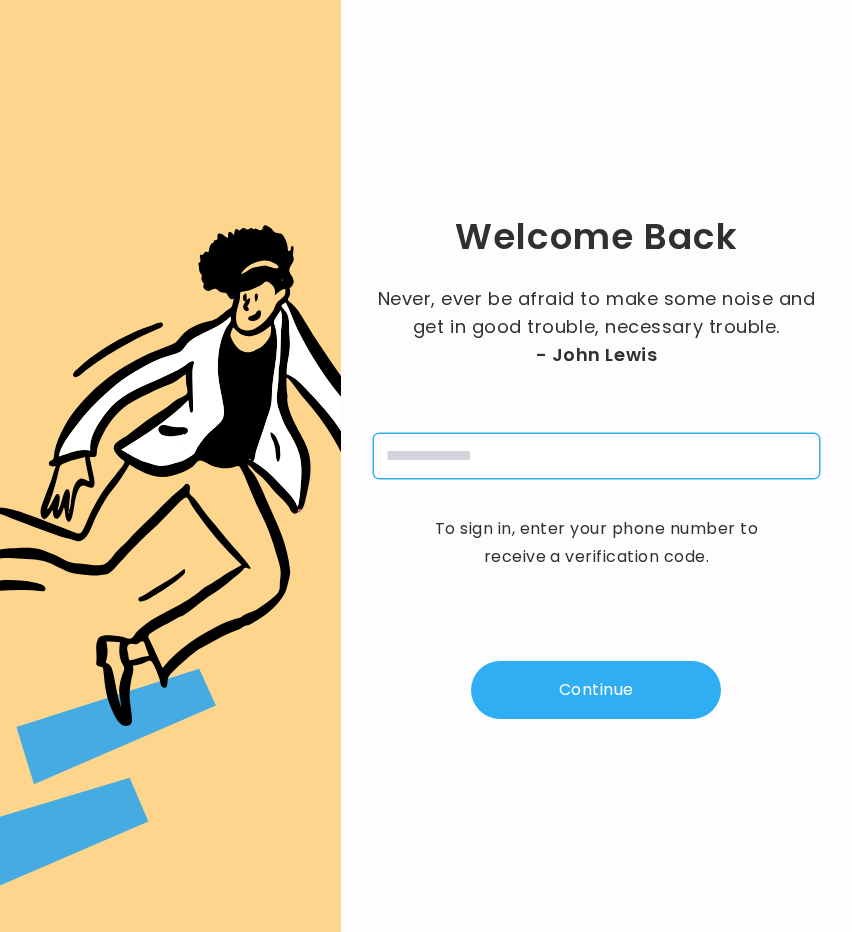 click at bounding box center [596, 456] 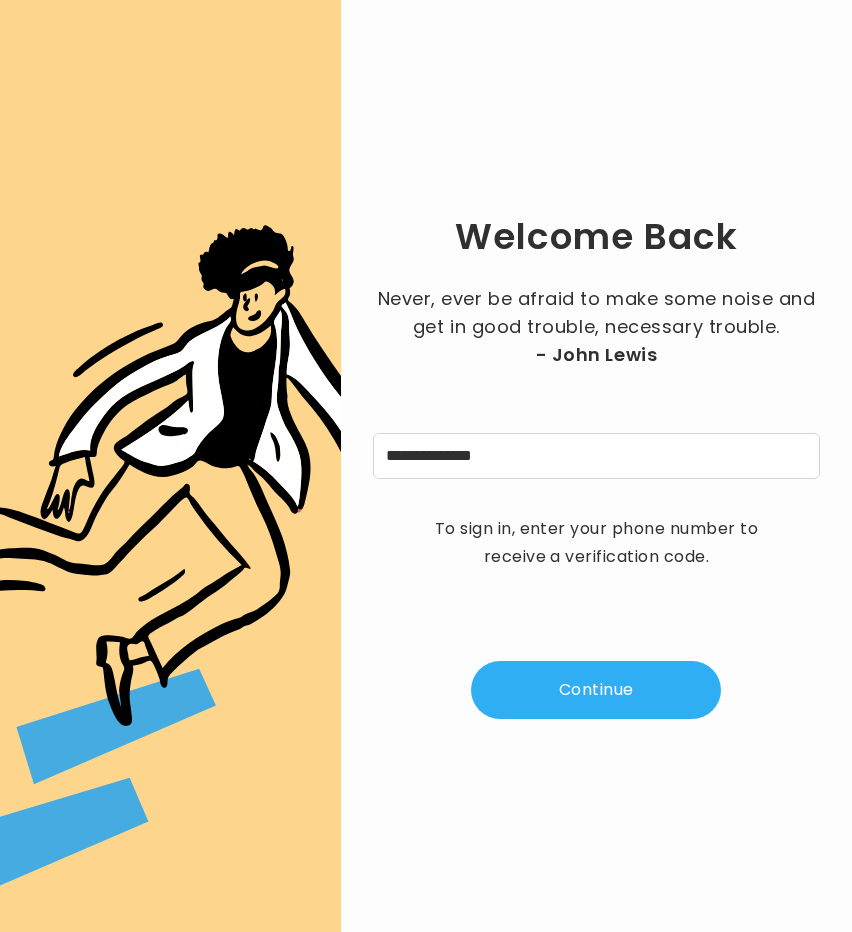 click on "Continue" at bounding box center [596, 690] 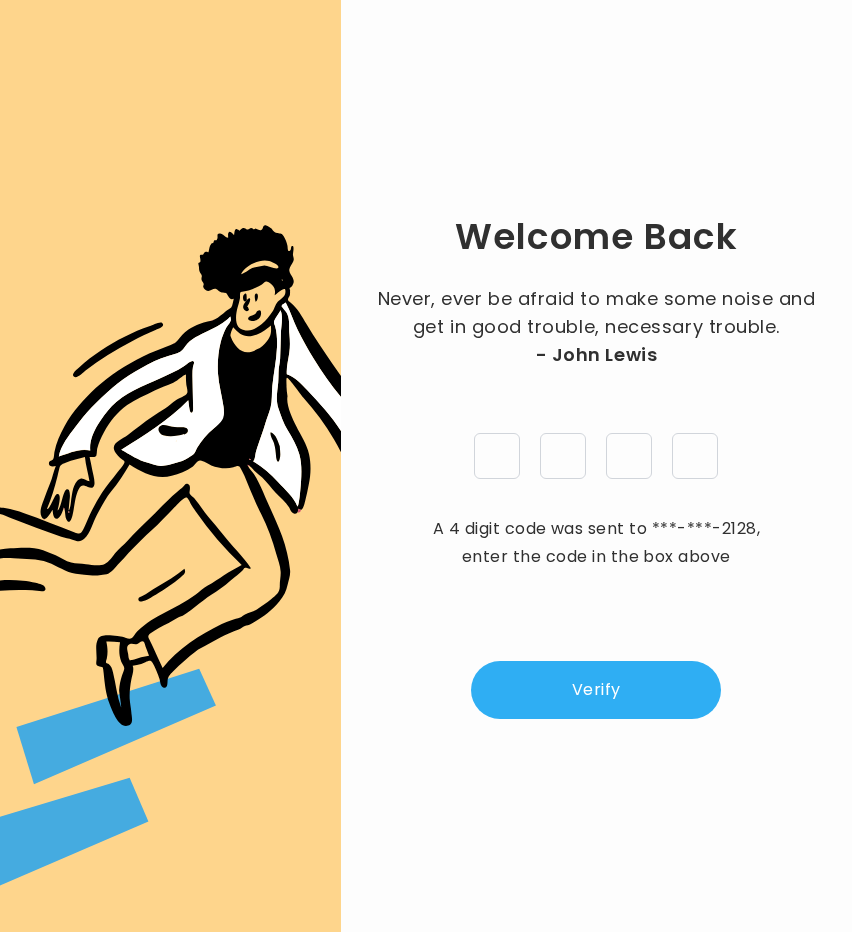 type on "*" 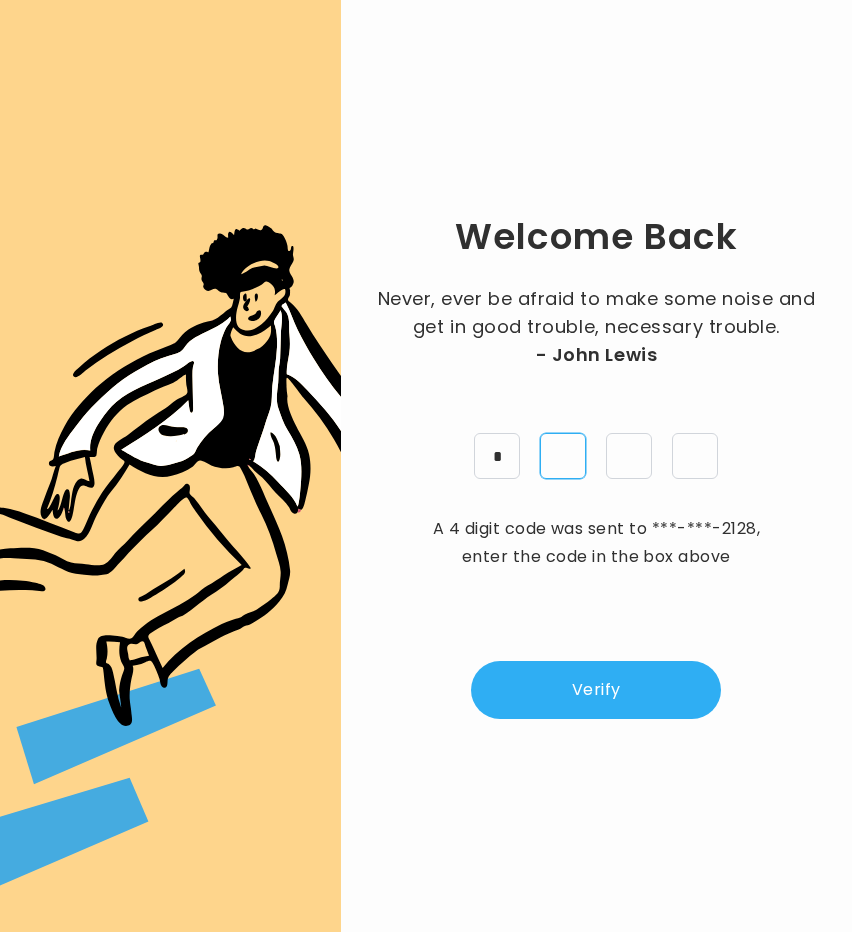 type on "*" 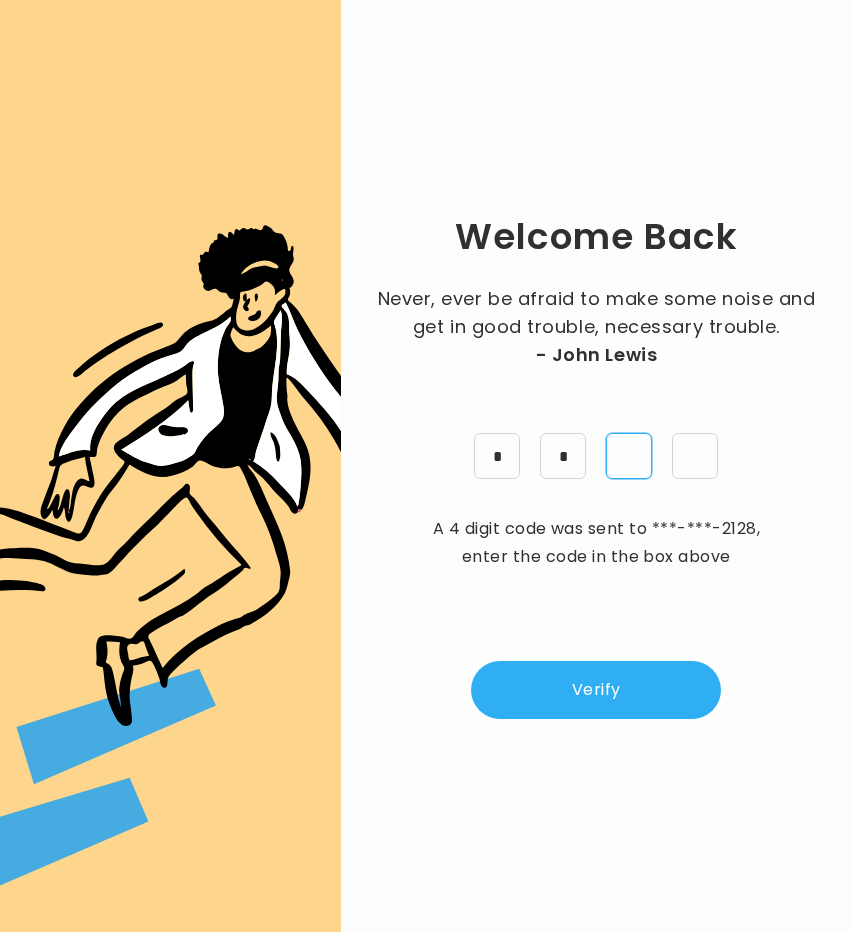 type on "*" 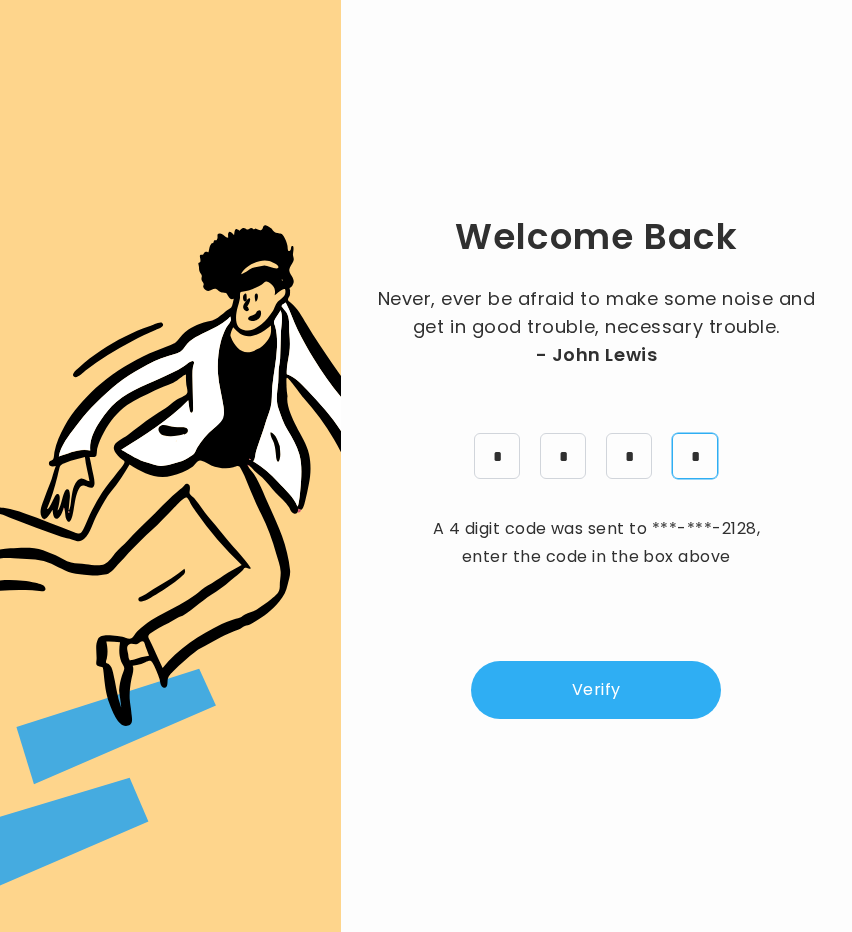 type on "*" 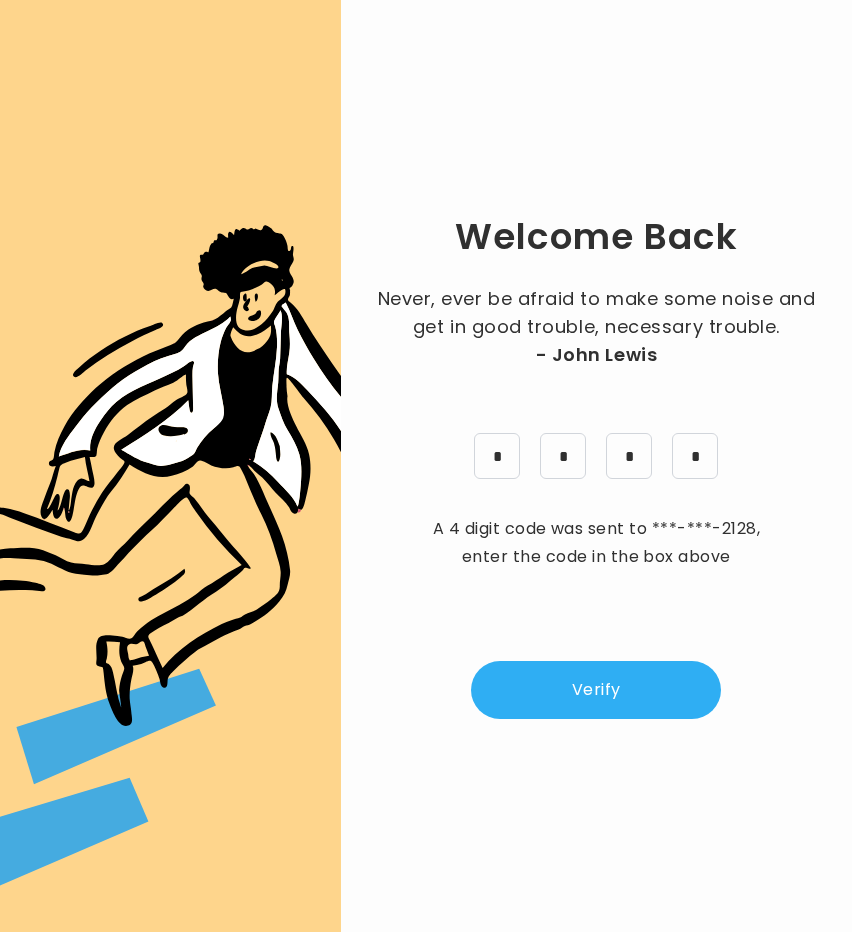 click on "Verify" at bounding box center [596, 690] 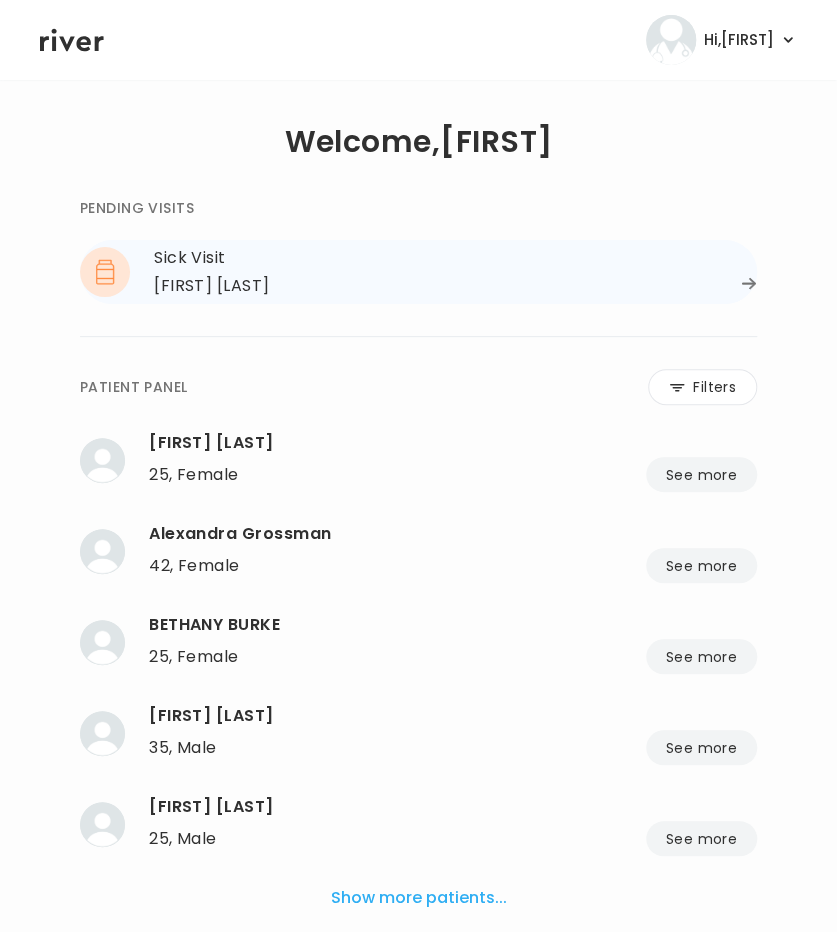click 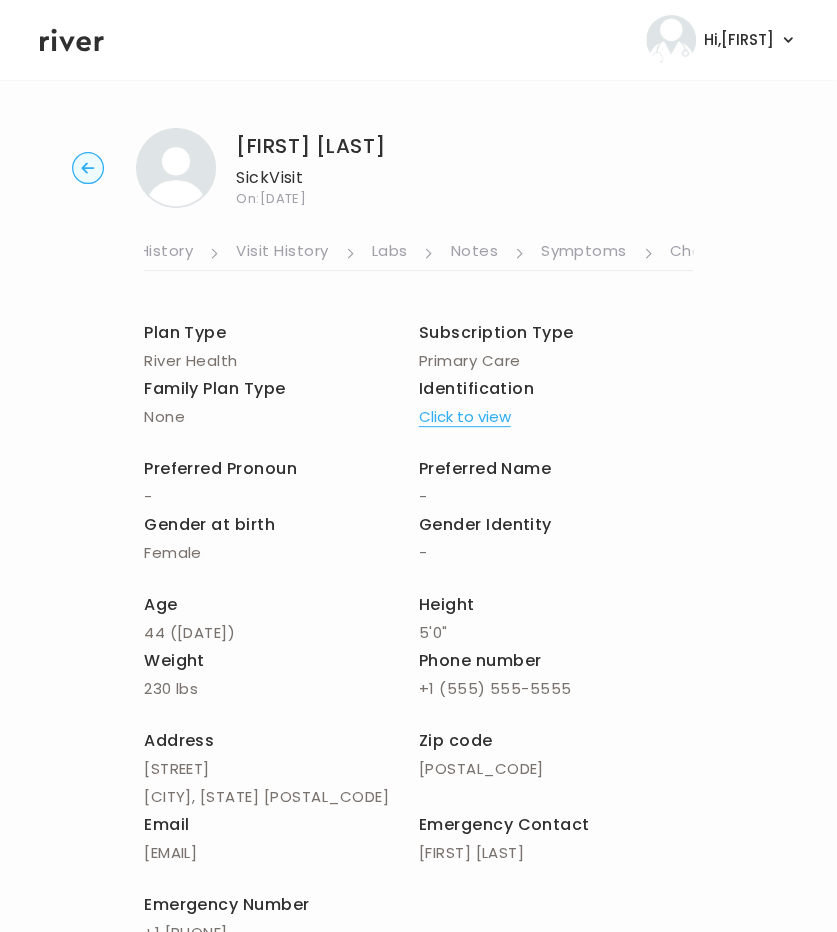 scroll, scrollTop: 0, scrollLeft: 530, axis: horizontal 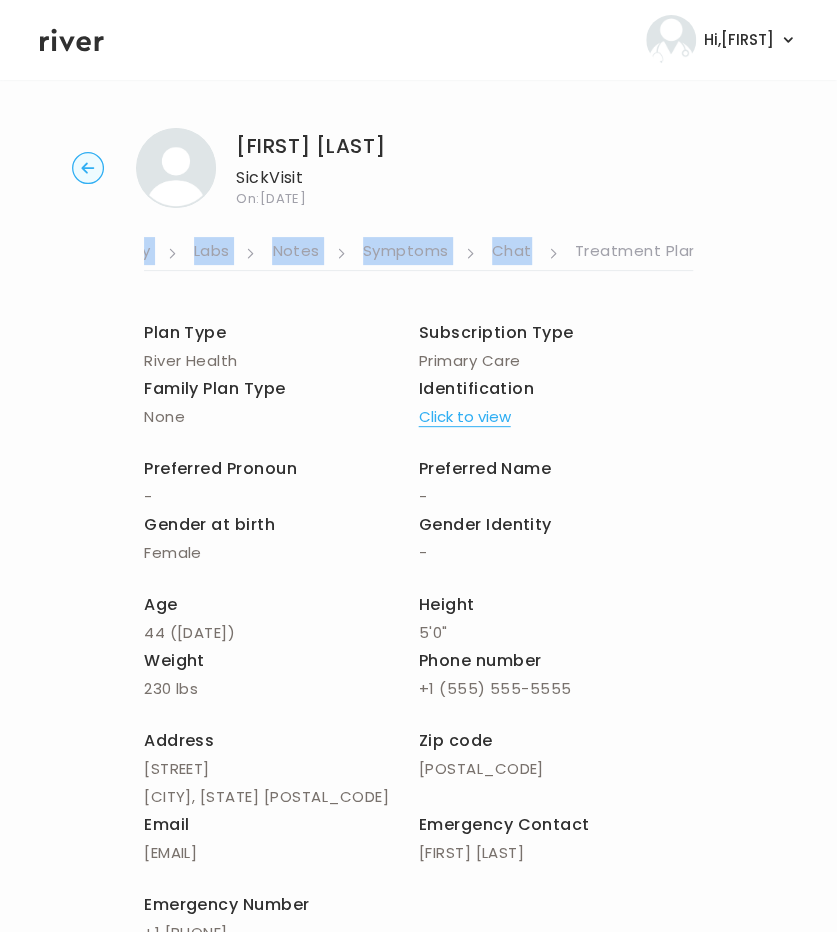 drag, startPoint x: 534, startPoint y: 248, endPoint x: 111, endPoint y: 259, distance: 423.143 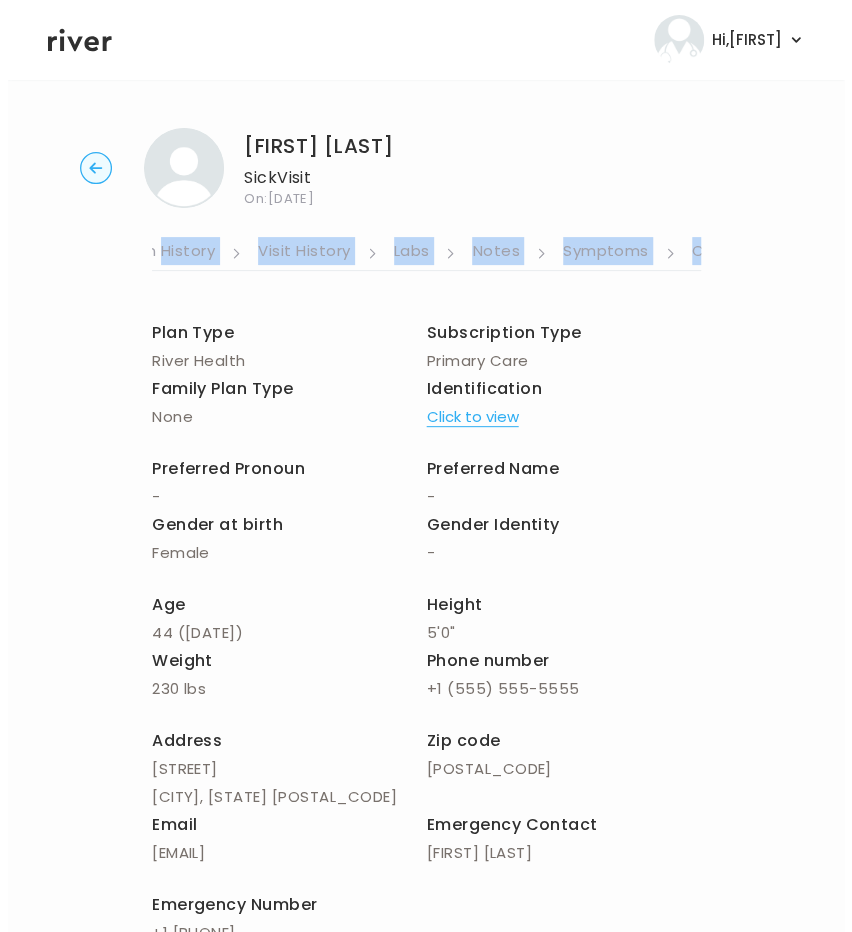 scroll, scrollTop: 0, scrollLeft: 530, axis: horizontal 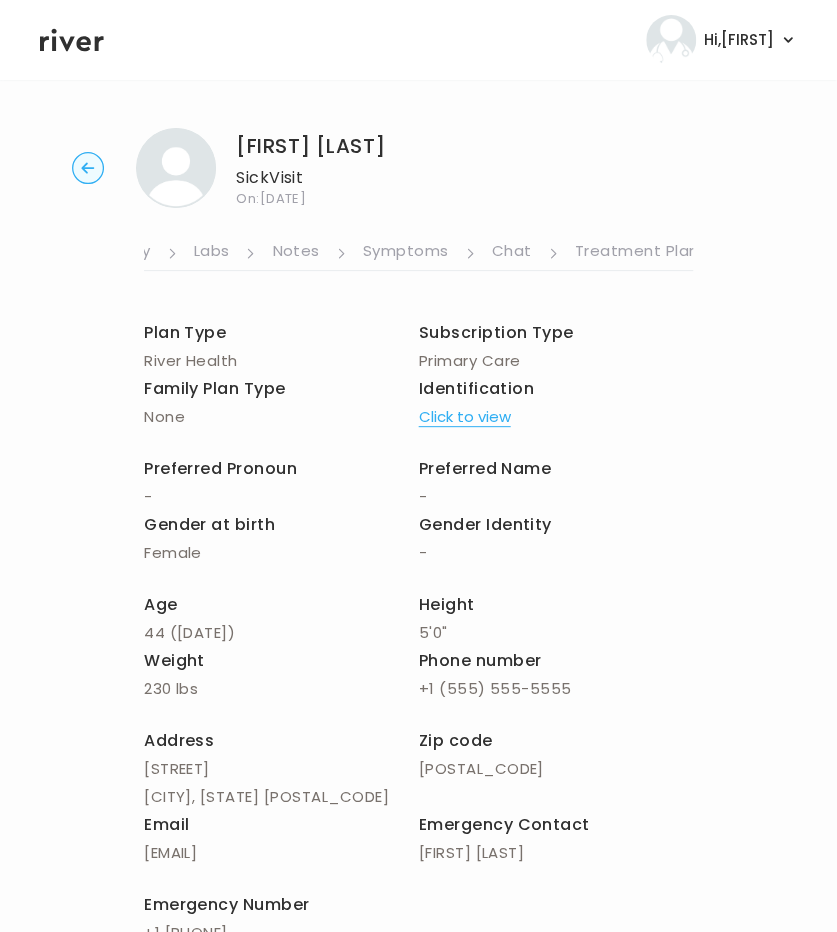 click on "[FIRST] [LAST] Sick Visit On: [DATE] About Medical History Medication History Visit History Labs Notes Symptoms Chat Treatment Plan Plan Type River Health Subscription Type Primary Care Family Plan Type None Identification Click to view Preferred Pronoun - Preferred Name - Gender at birth Female Gender Identity - Age 44 ( [DATE] ) Height 5'0" Weight 230 lbs Phone number +1 (555) 555-5555 Address [NUMBER] [STREET] [CITY], [STATE] [POSTAL_CODE] Zip code [POSTAL_CODE] Email [EMAIL] Emergency Contact [FIRST] [LAST] Emergency Number +1 (555) 555-5555 Identification Click to view Next" at bounding box center (418, 587) 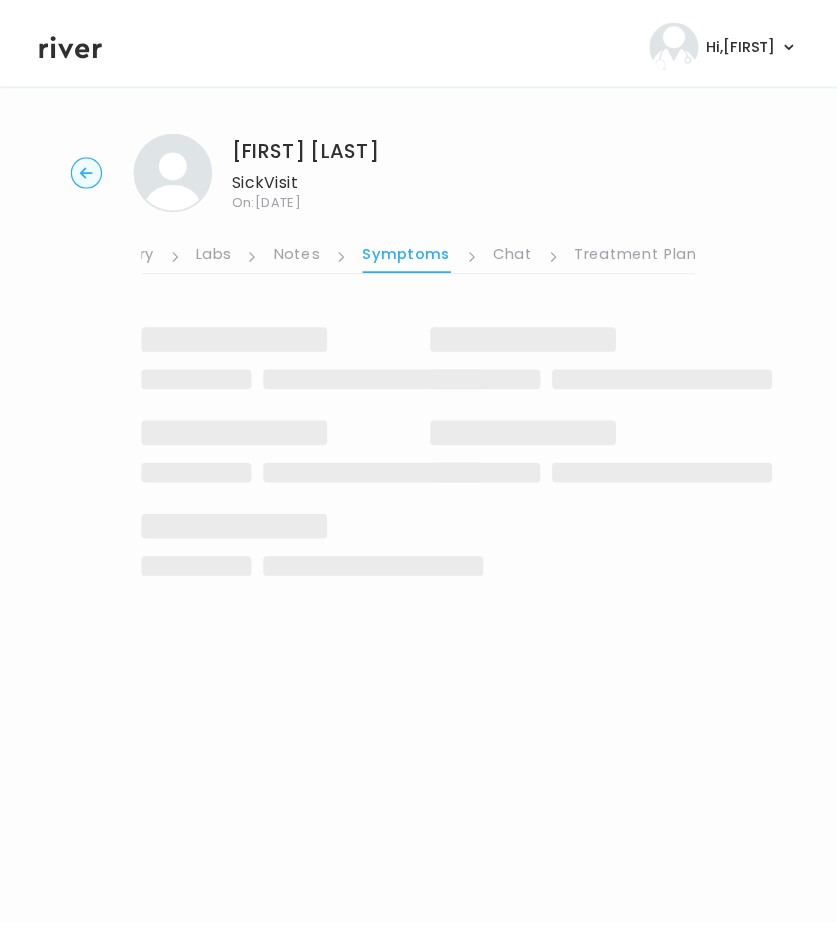 scroll, scrollTop: 0, scrollLeft: 515, axis: horizontal 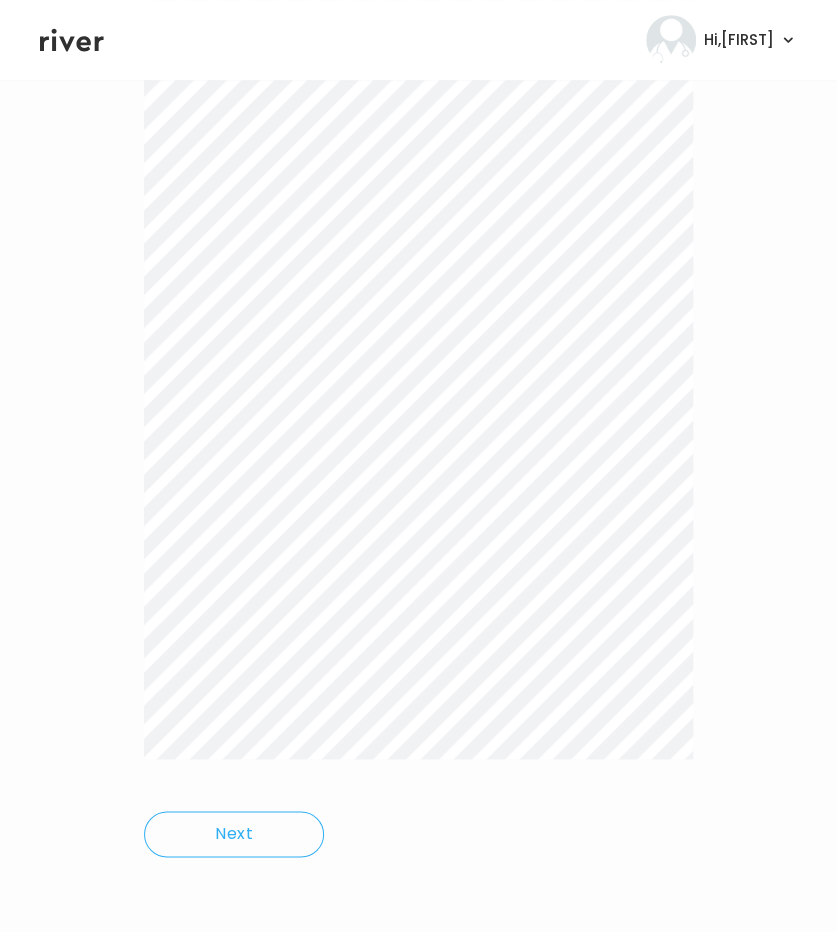 drag, startPoint x: 146, startPoint y: 160, endPoint x: 482, endPoint y: 835, distance: 754.0033 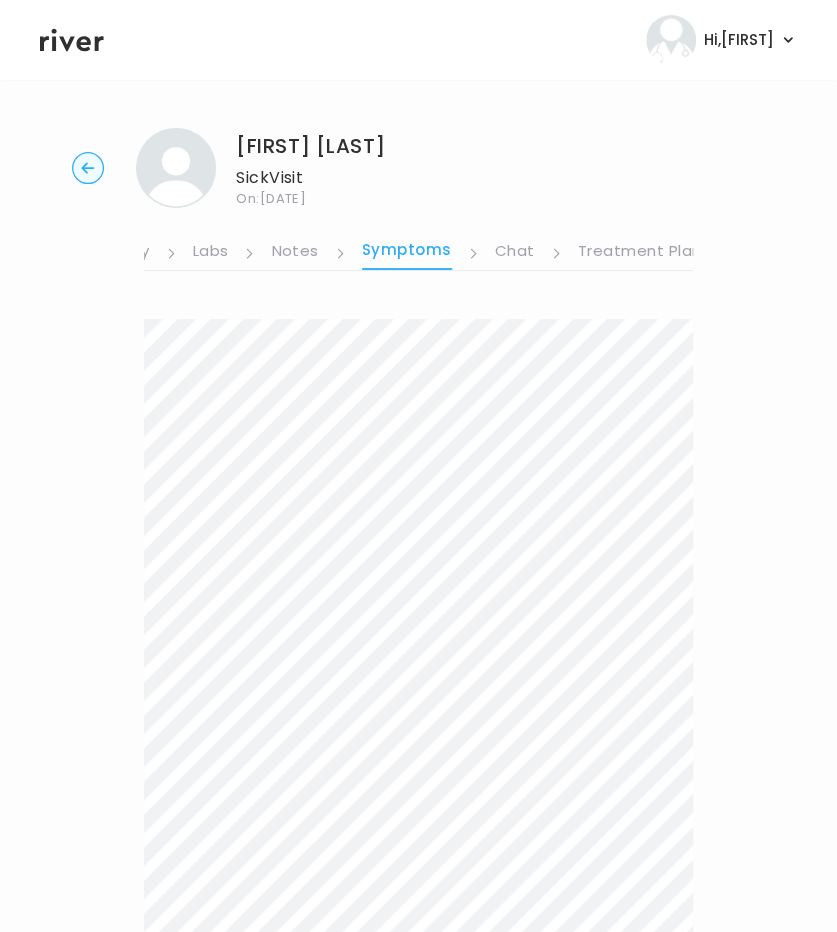 click on "Treatment Plan" at bounding box center (640, 253) 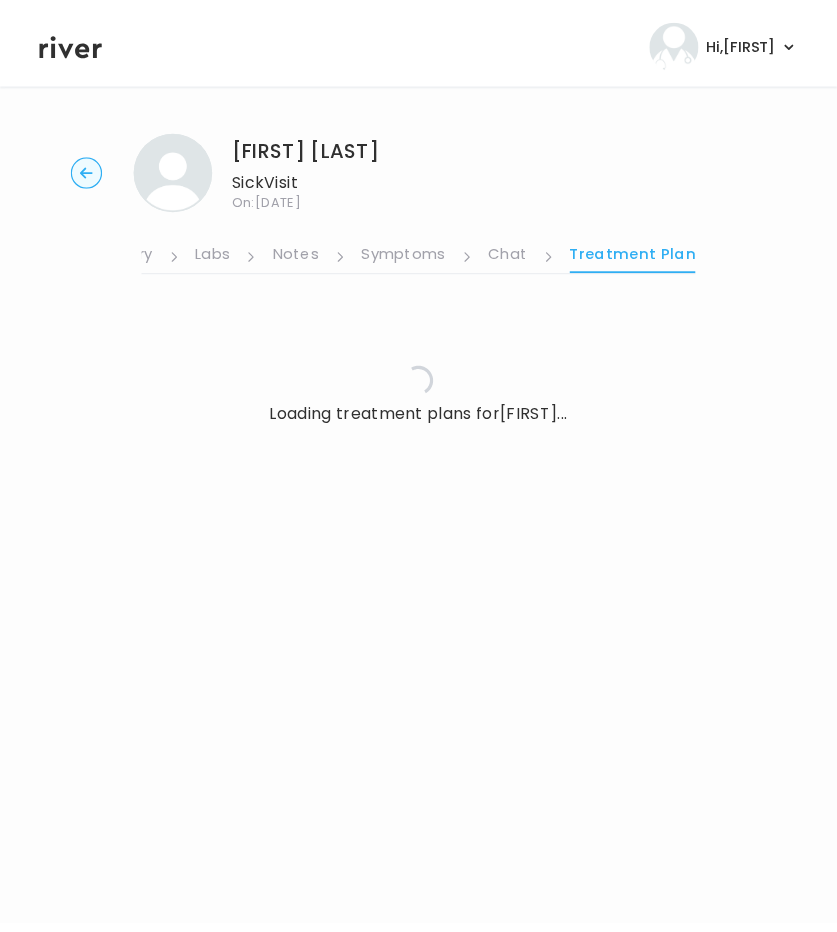 scroll, scrollTop: 0, scrollLeft: 516, axis: horizontal 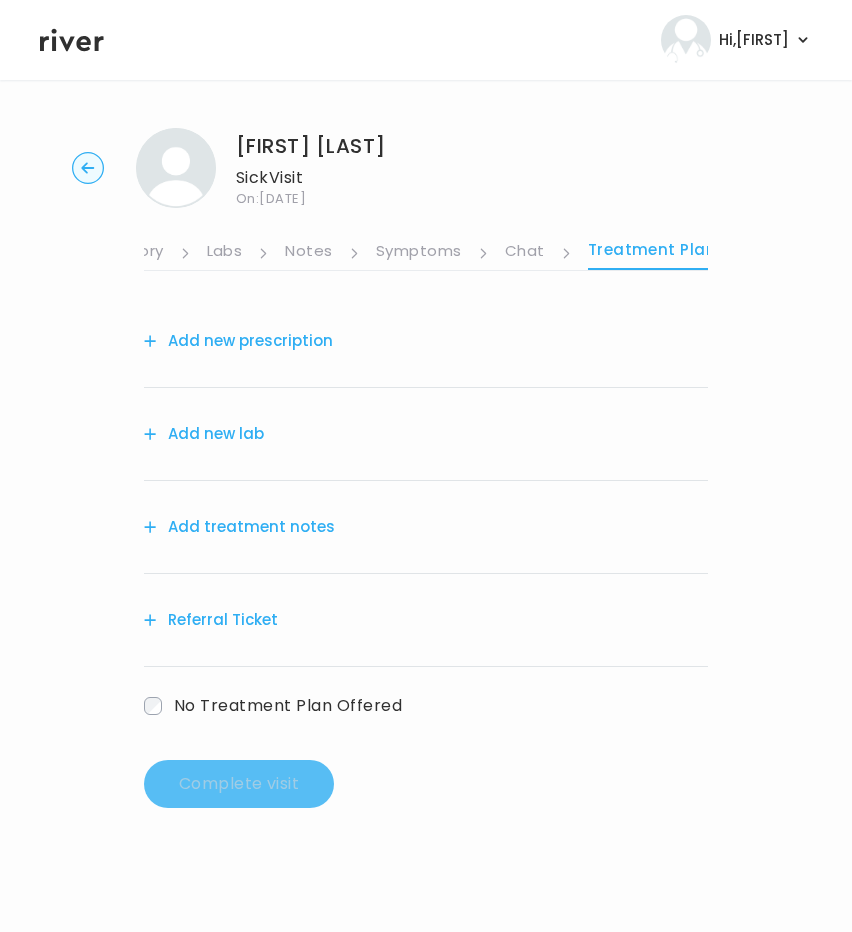 click on "Add treatment notes" at bounding box center [239, 527] 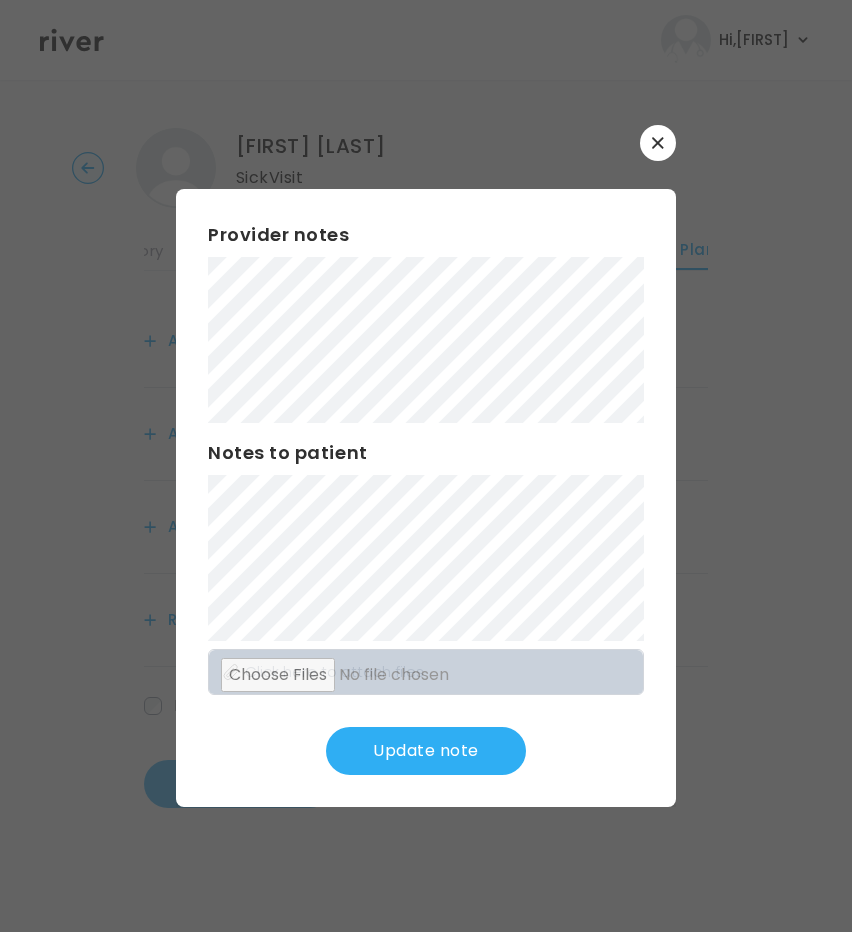 click on "Update note" at bounding box center (426, 751) 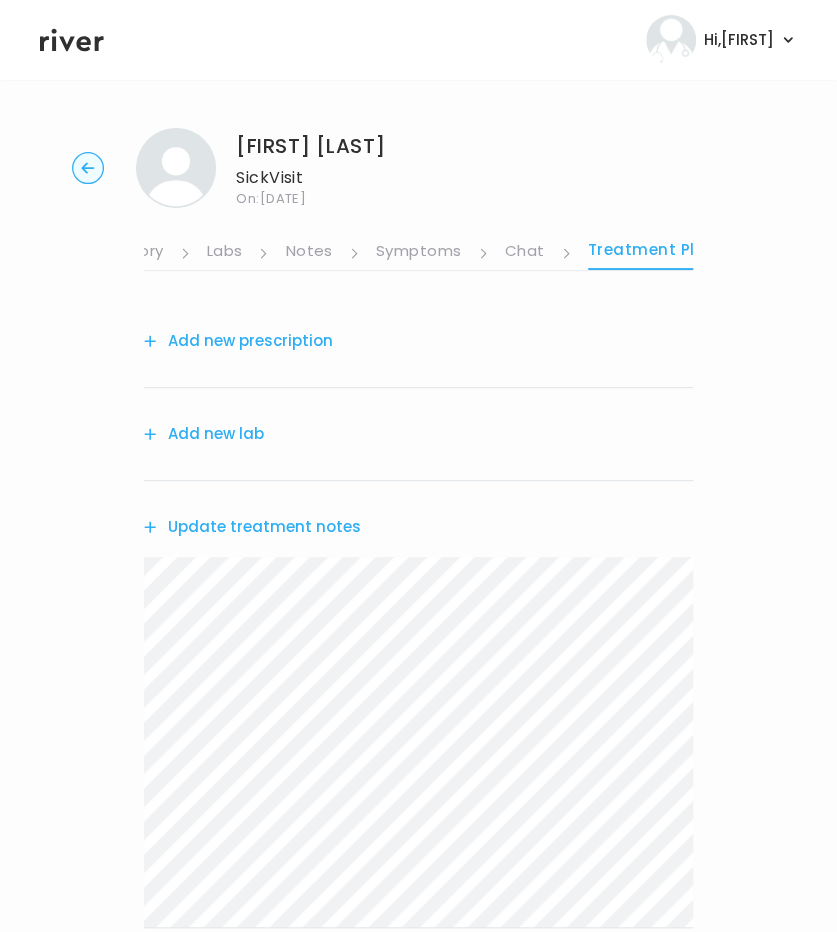 scroll, scrollTop: 0, scrollLeft: 531, axis: horizontal 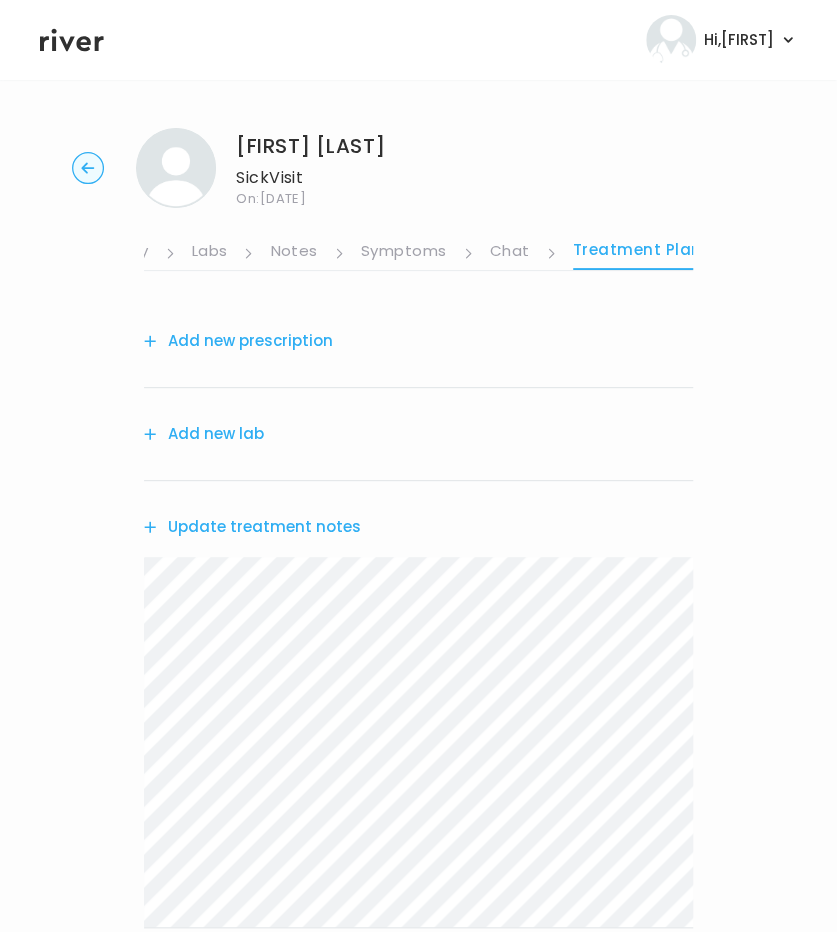 click on "Add new prescription" at bounding box center (238, 341) 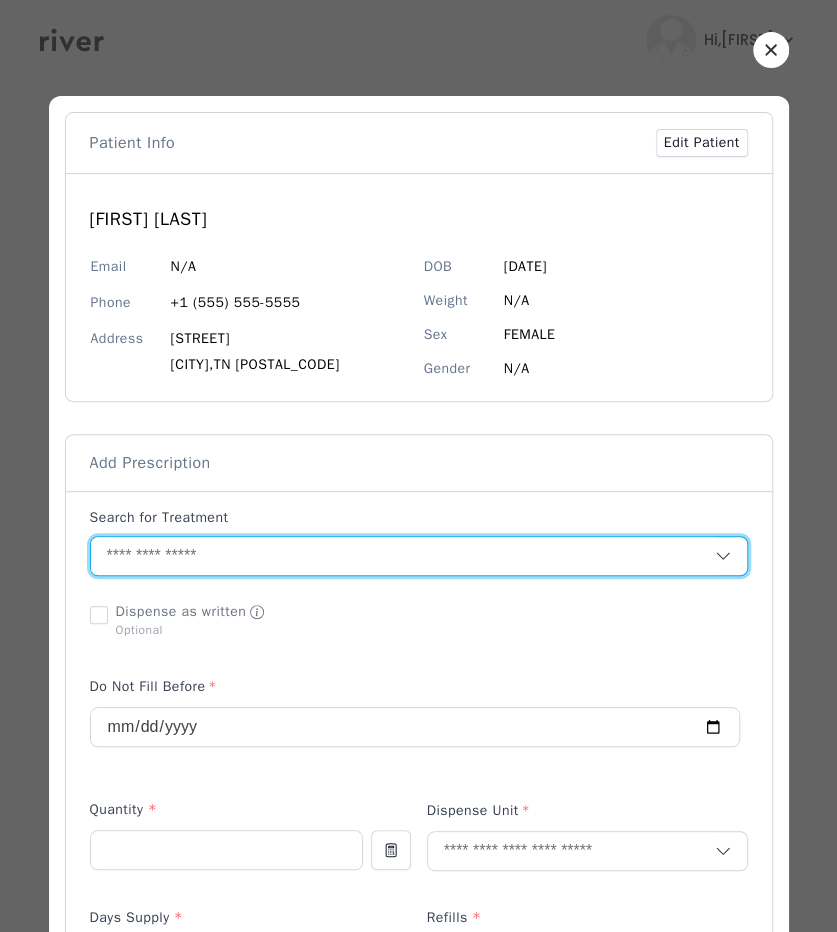 click at bounding box center (403, 556) 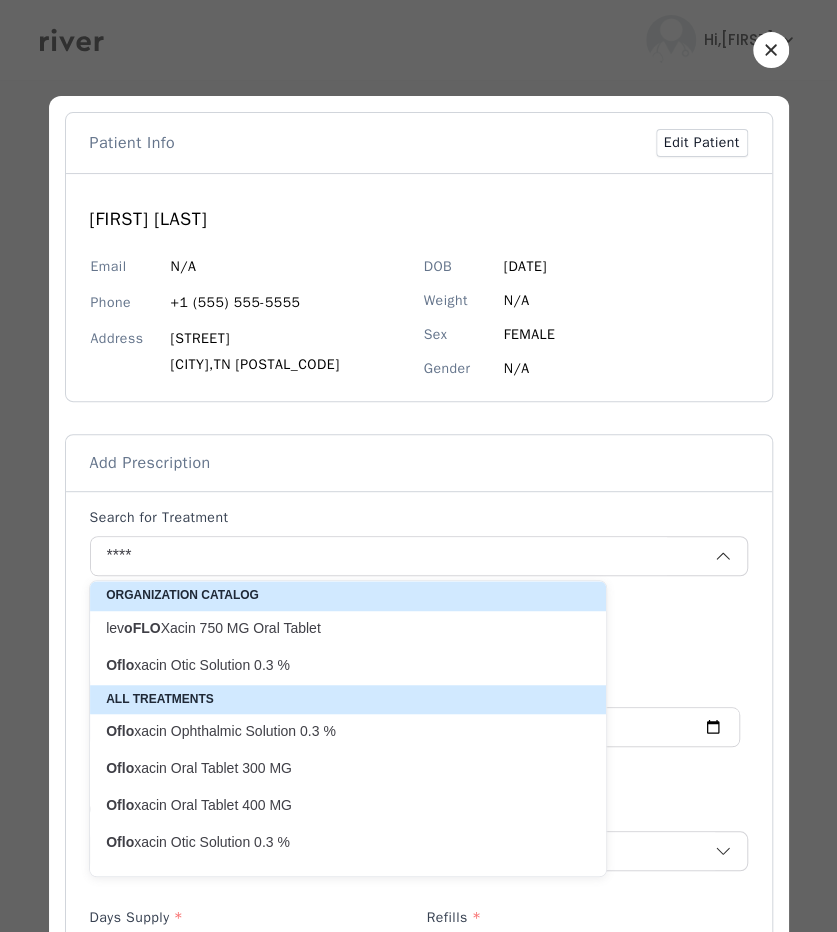 click on "Oflo xacin Otic Solution 0.3 %" at bounding box center [336, 842] 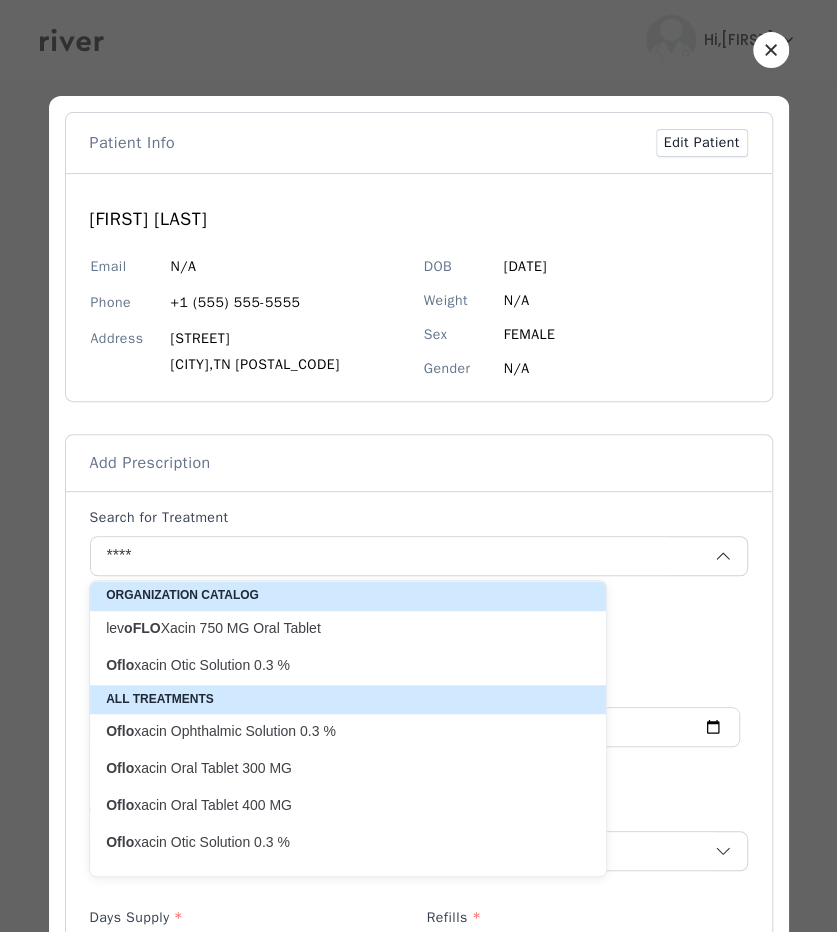 type on "**********" 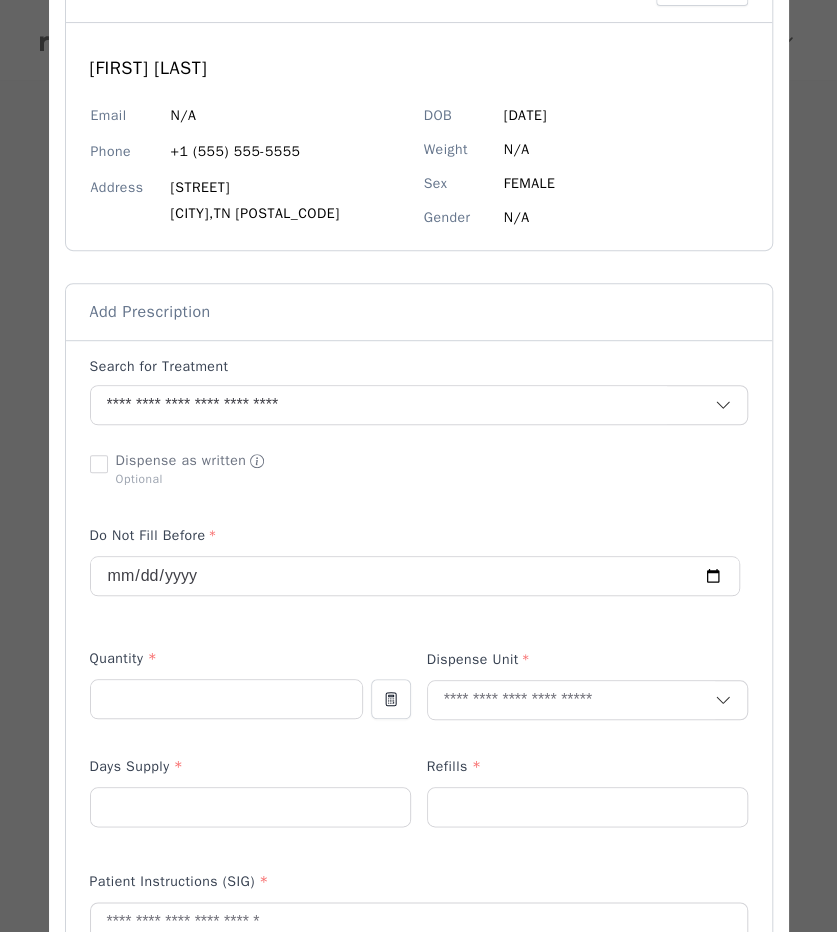 scroll, scrollTop: 152, scrollLeft: 0, axis: vertical 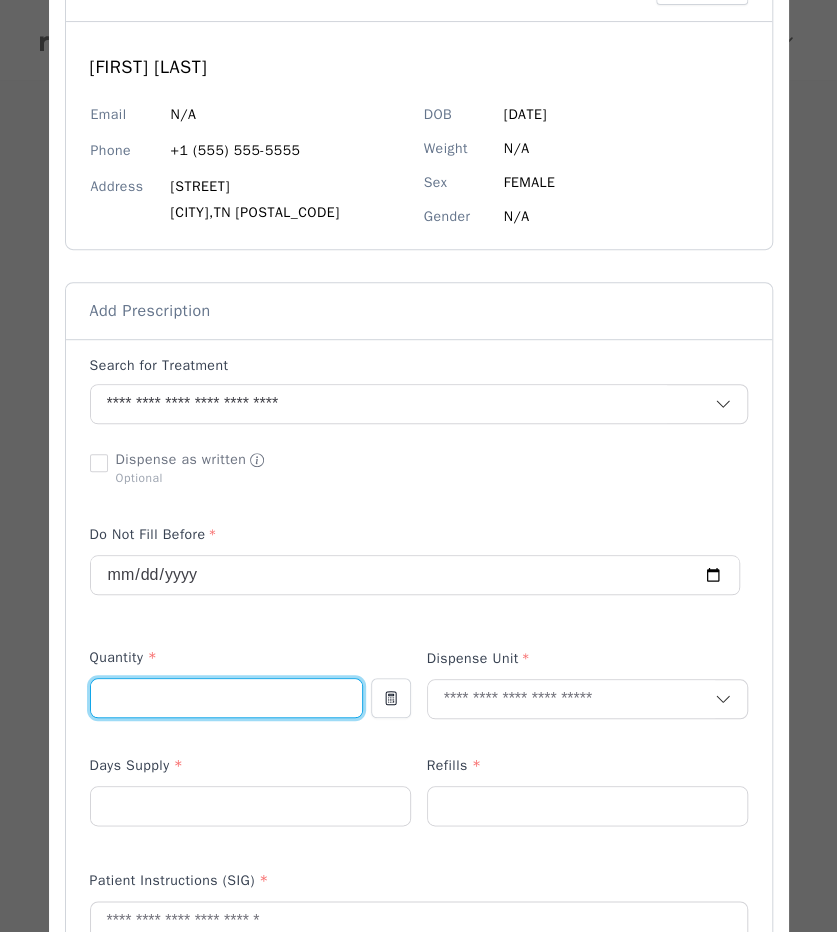 click at bounding box center (226, 698) 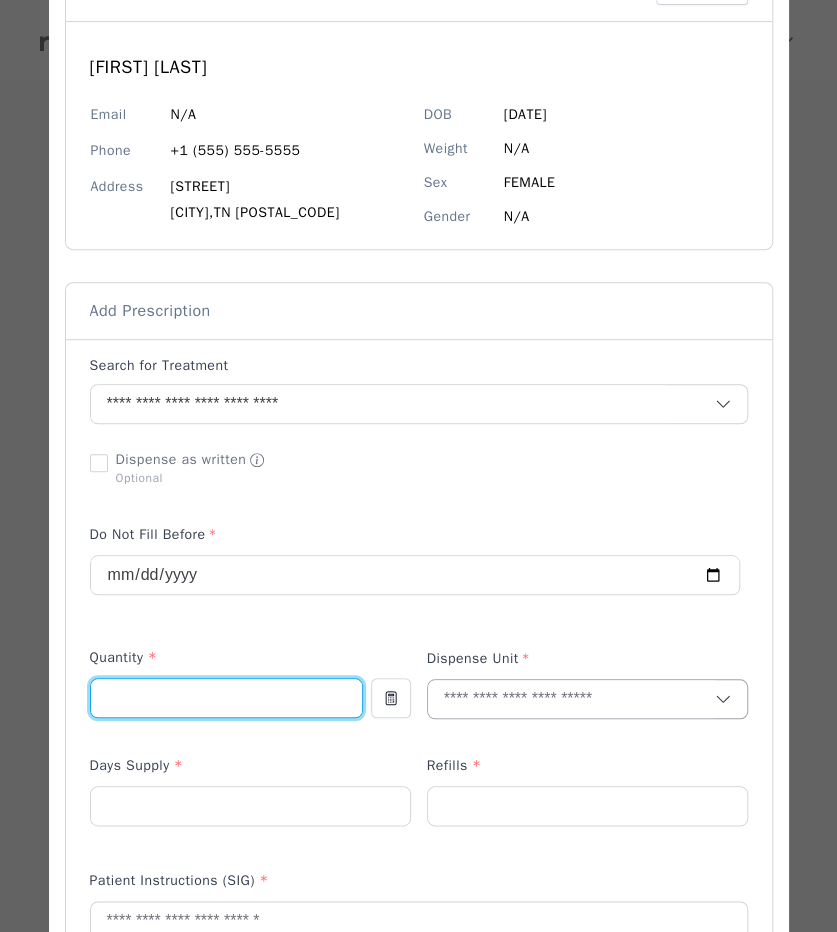 type on "*" 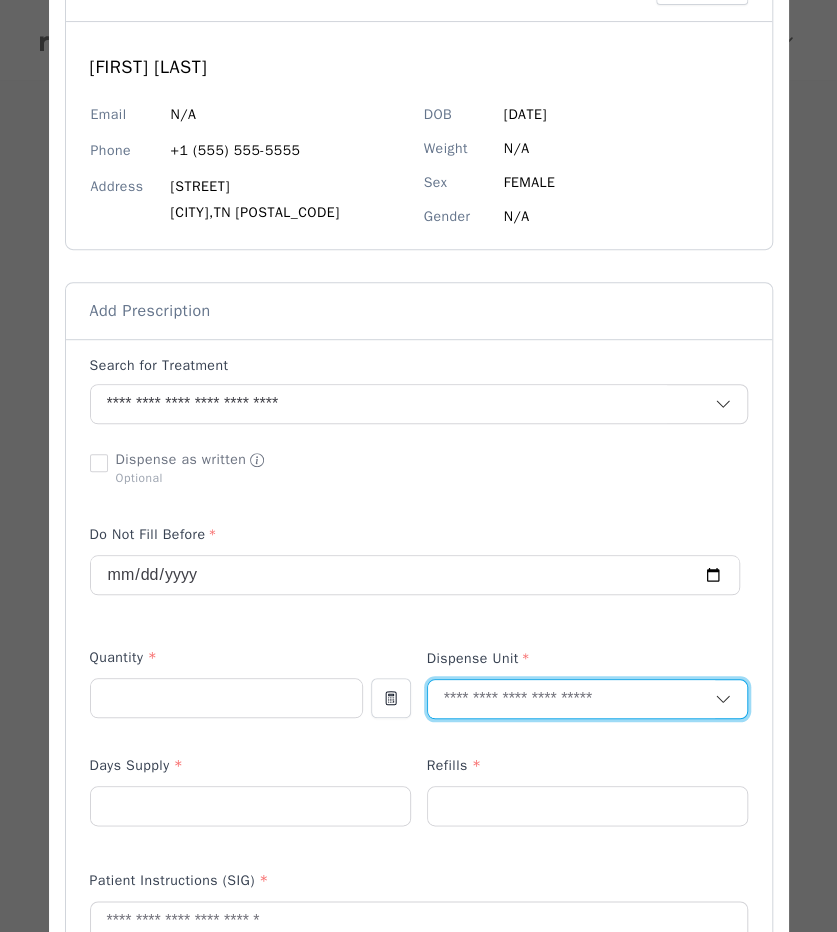 click at bounding box center (571, 699) 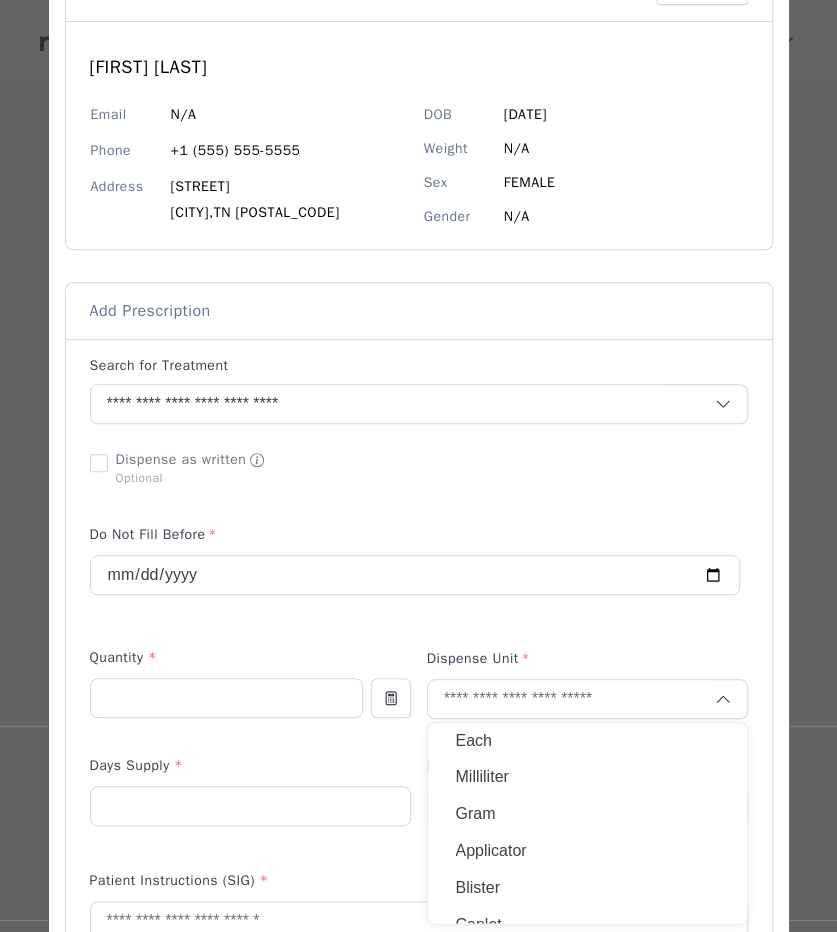 click on "Milliliter" at bounding box center (587, 777) 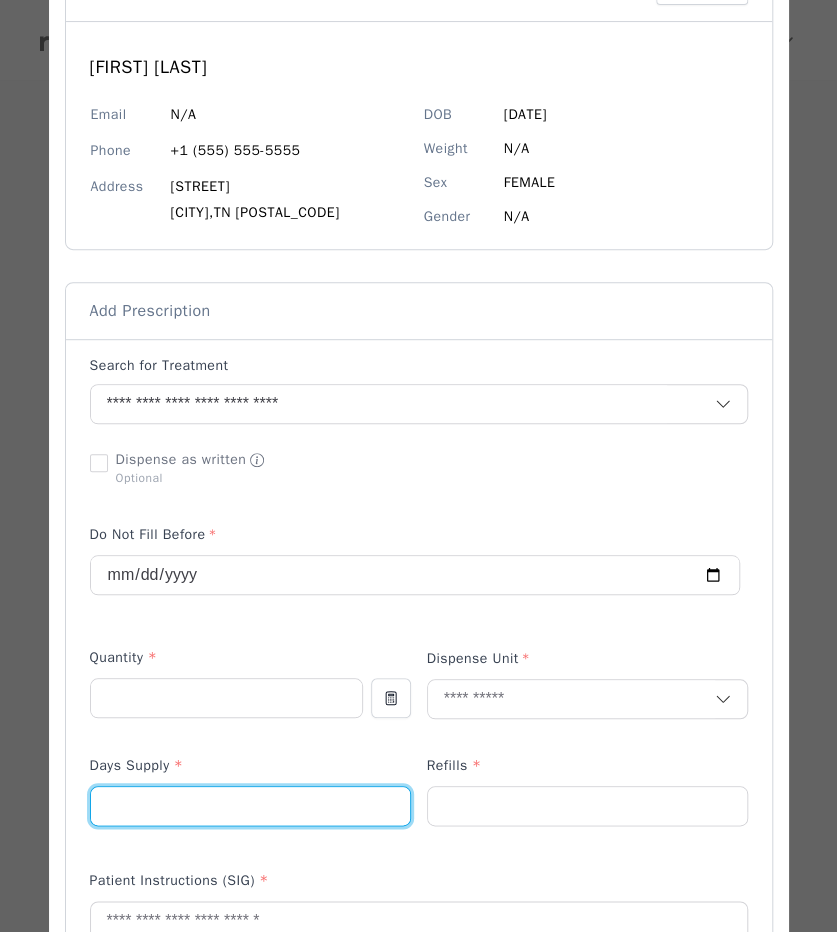 click at bounding box center [250, 806] 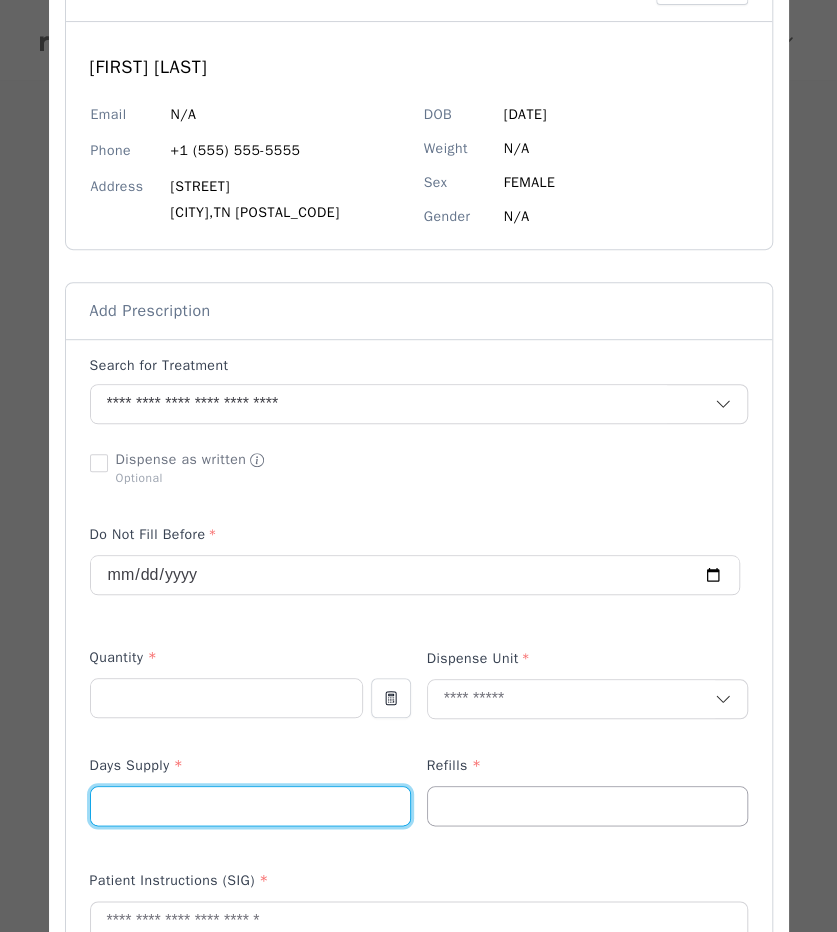 type on "*" 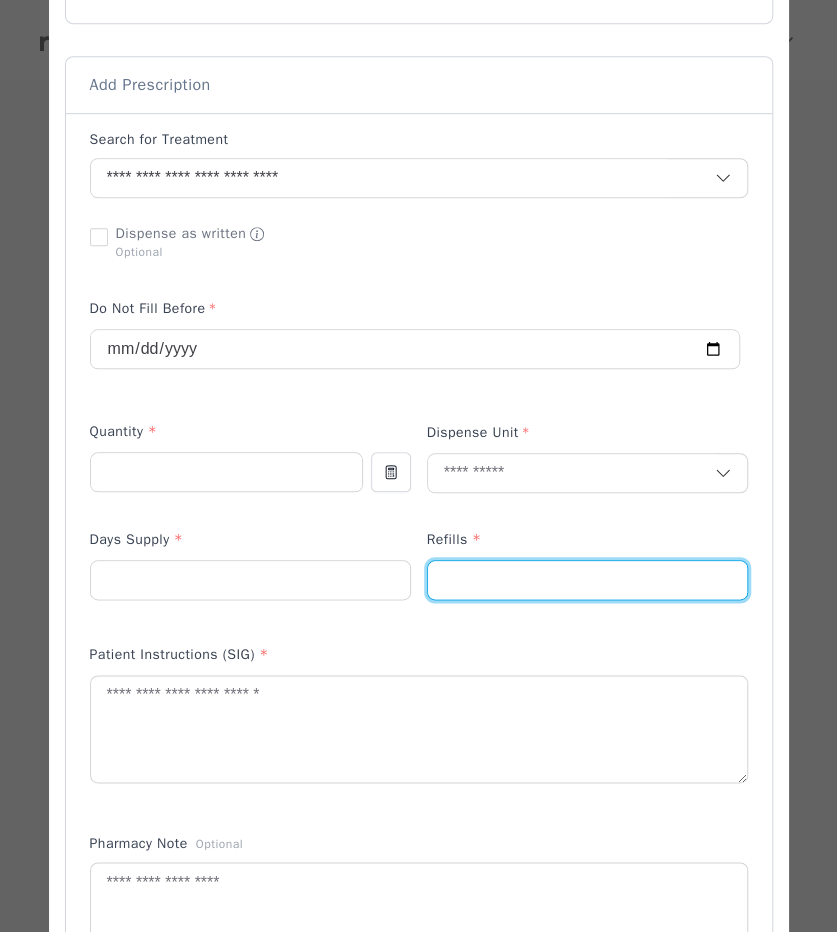 scroll, scrollTop: 380, scrollLeft: 0, axis: vertical 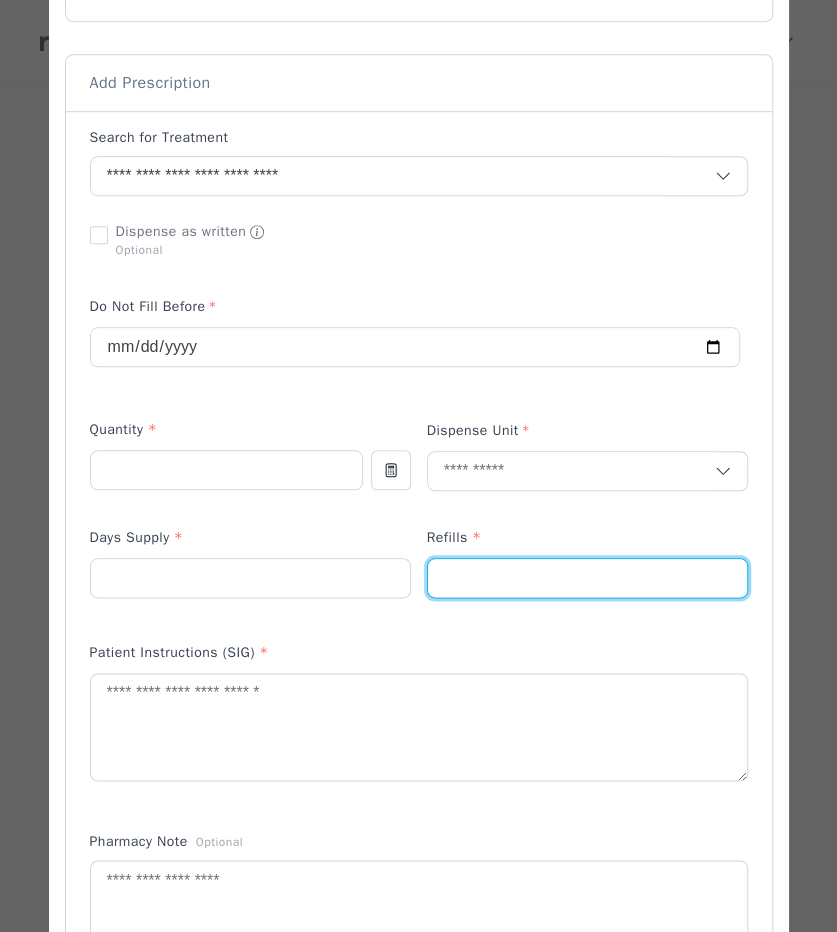 type on "*" 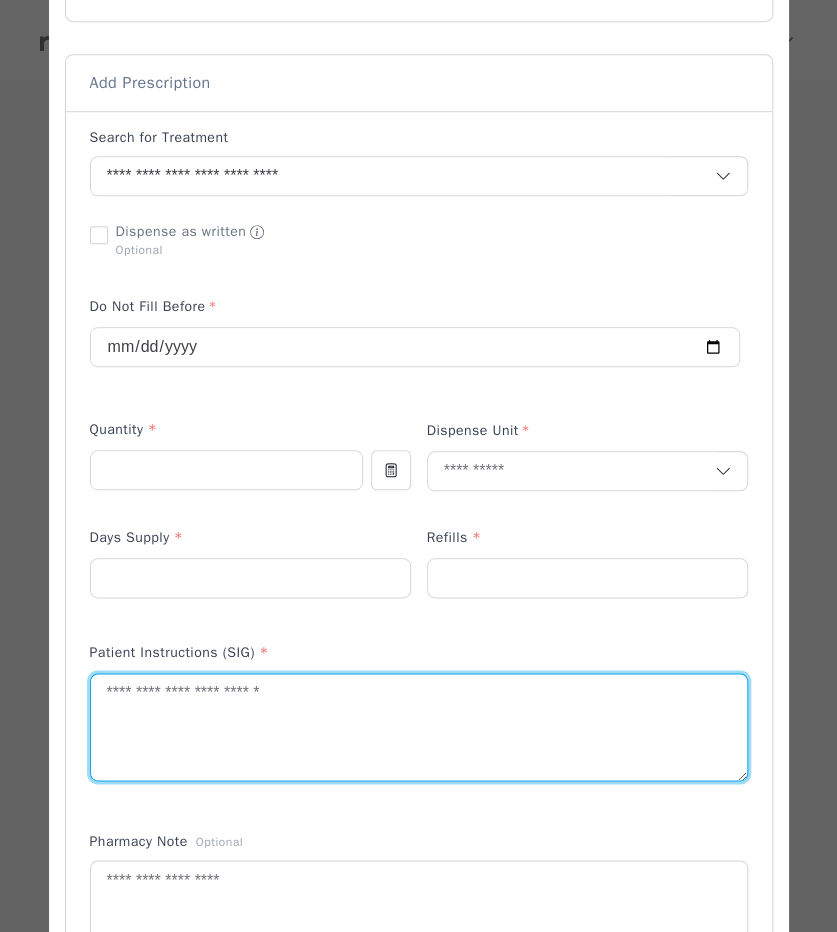 click at bounding box center (419, 727) 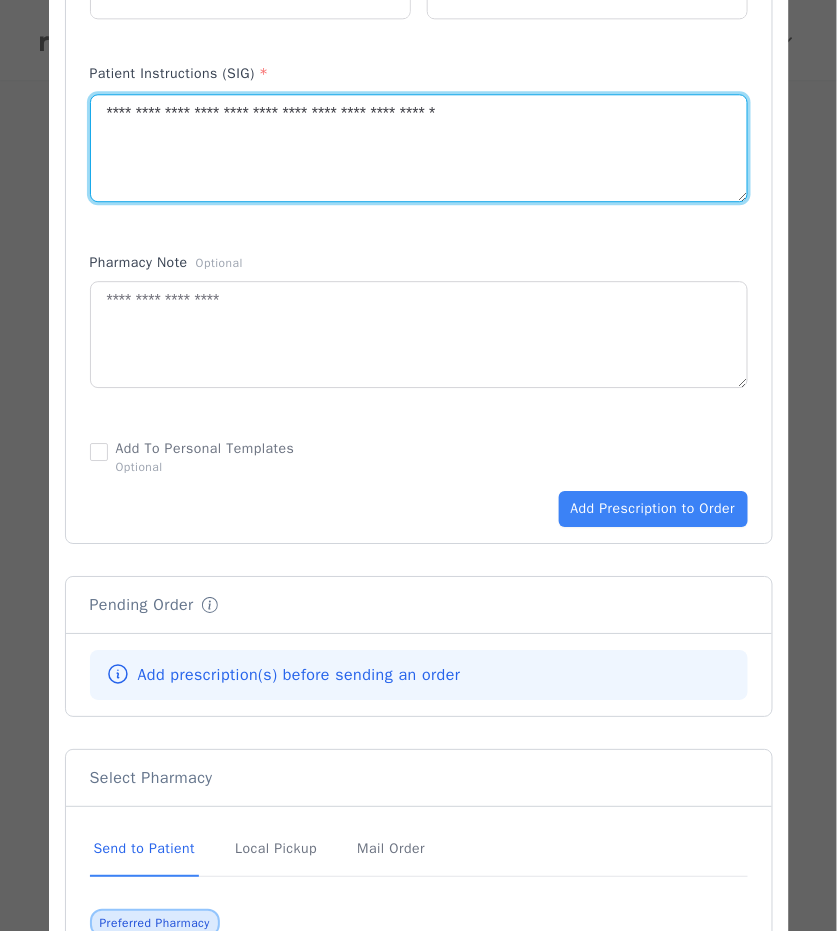 scroll, scrollTop: 964, scrollLeft: 0, axis: vertical 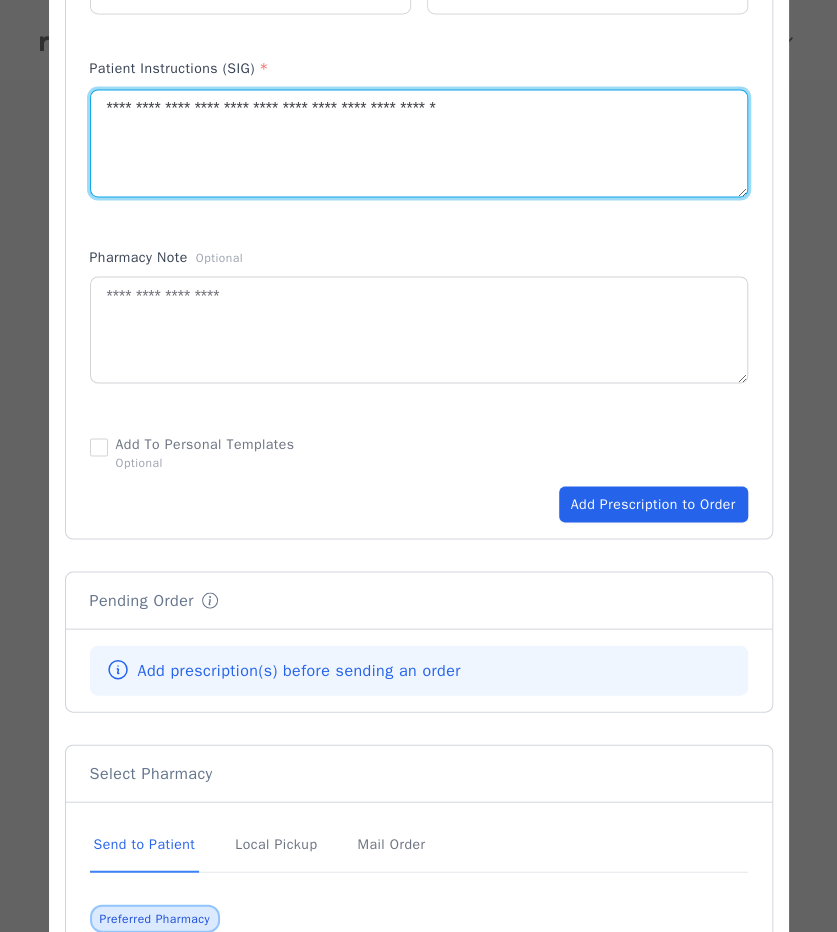 type on "**********" 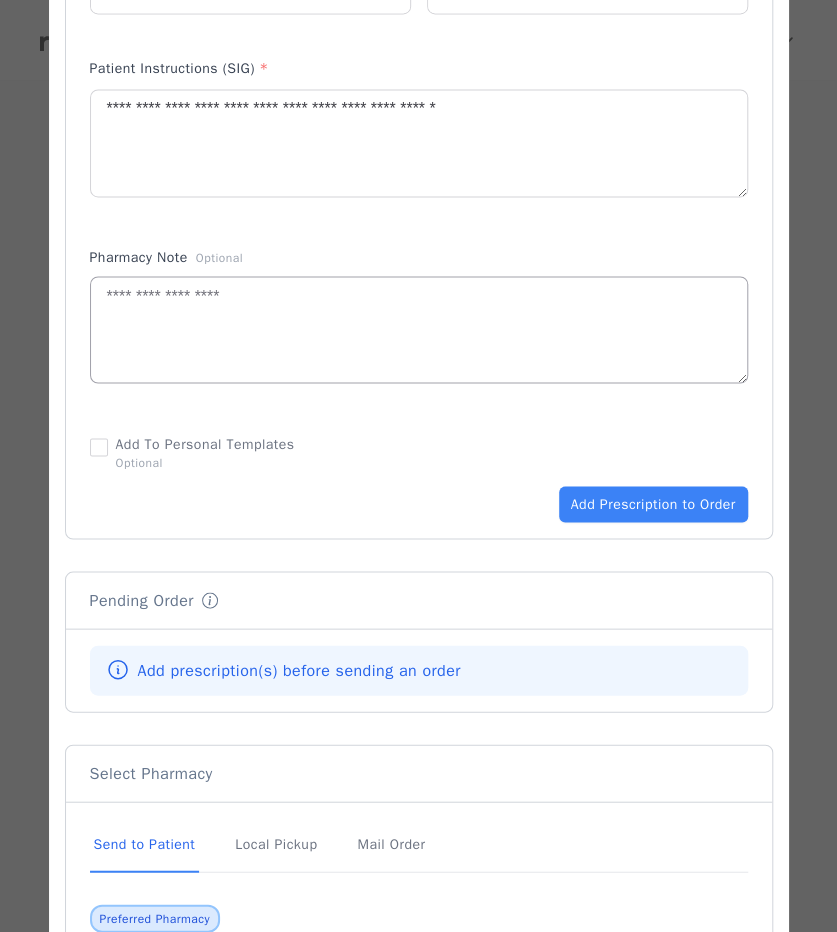 drag, startPoint x: 586, startPoint y: 489, endPoint x: 492, endPoint y: 379, distance: 144.69278 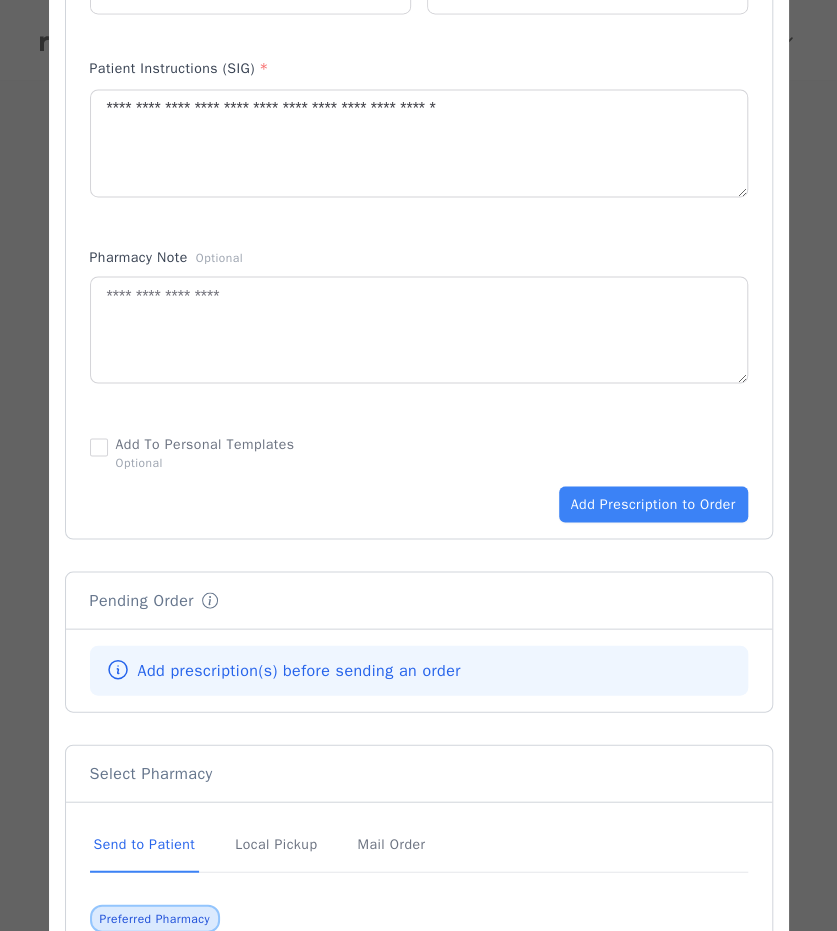 click on "Select Pharmacy" at bounding box center (419, 773) 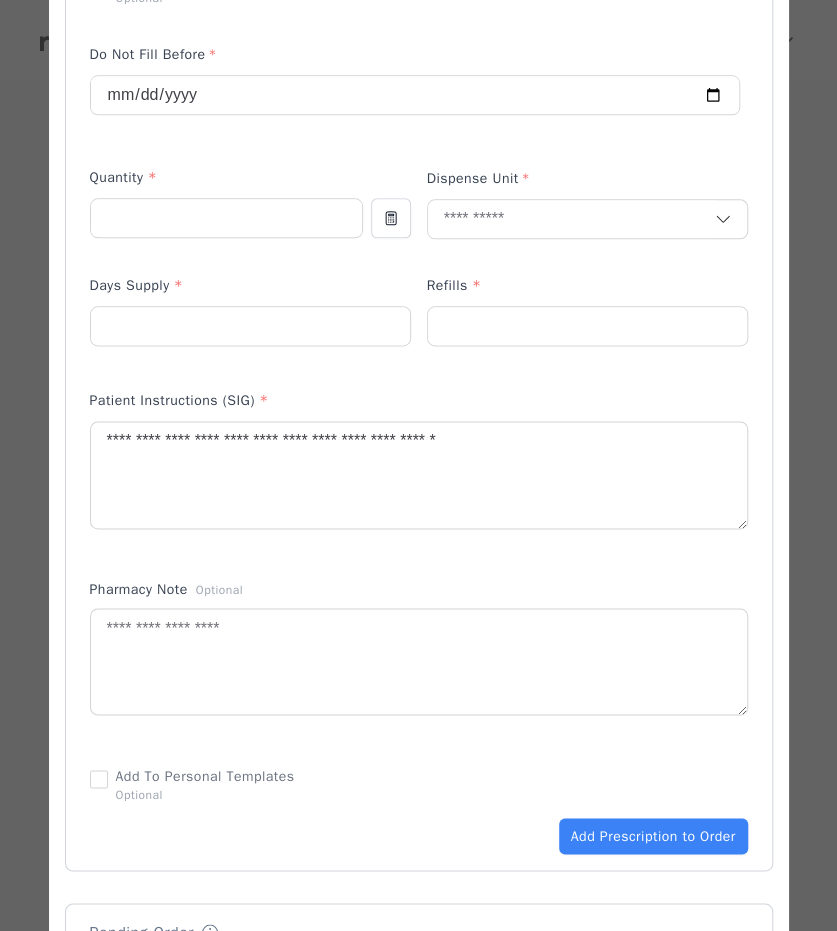 scroll, scrollTop: 628, scrollLeft: 0, axis: vertical 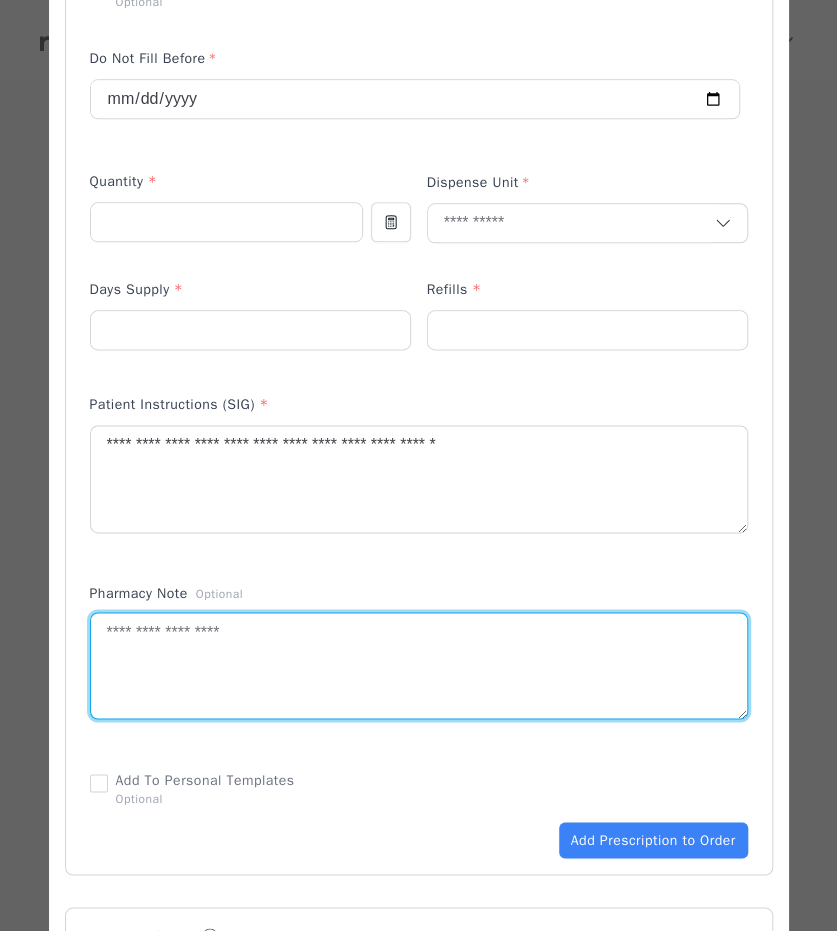 click at bounding box center (419, 666) 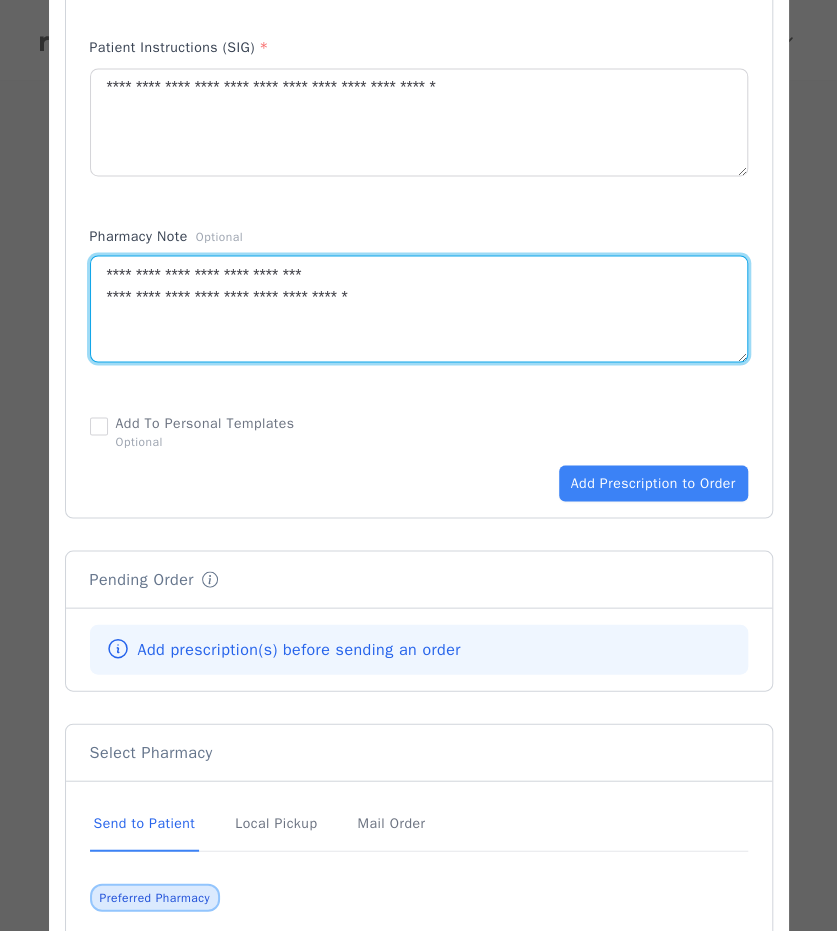 scroll, scrollTop: 986, scrollLeft: 0, axis: vertical 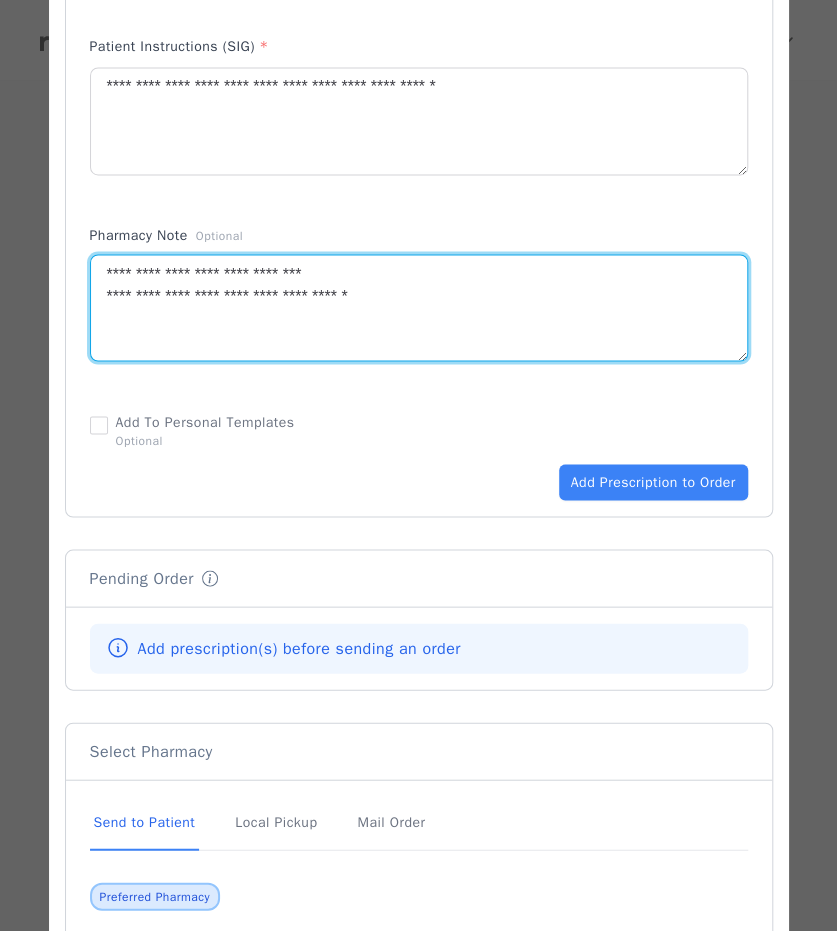 type on "**********" 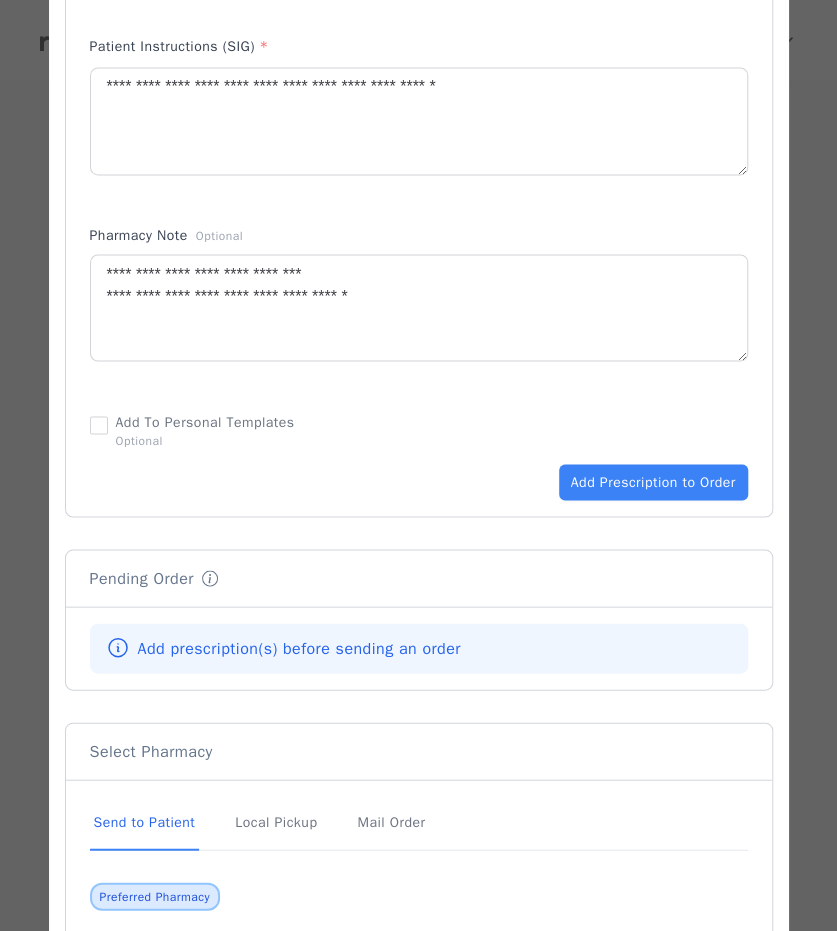click on "Add Prescription to Order" at bounding box center [419, 10] 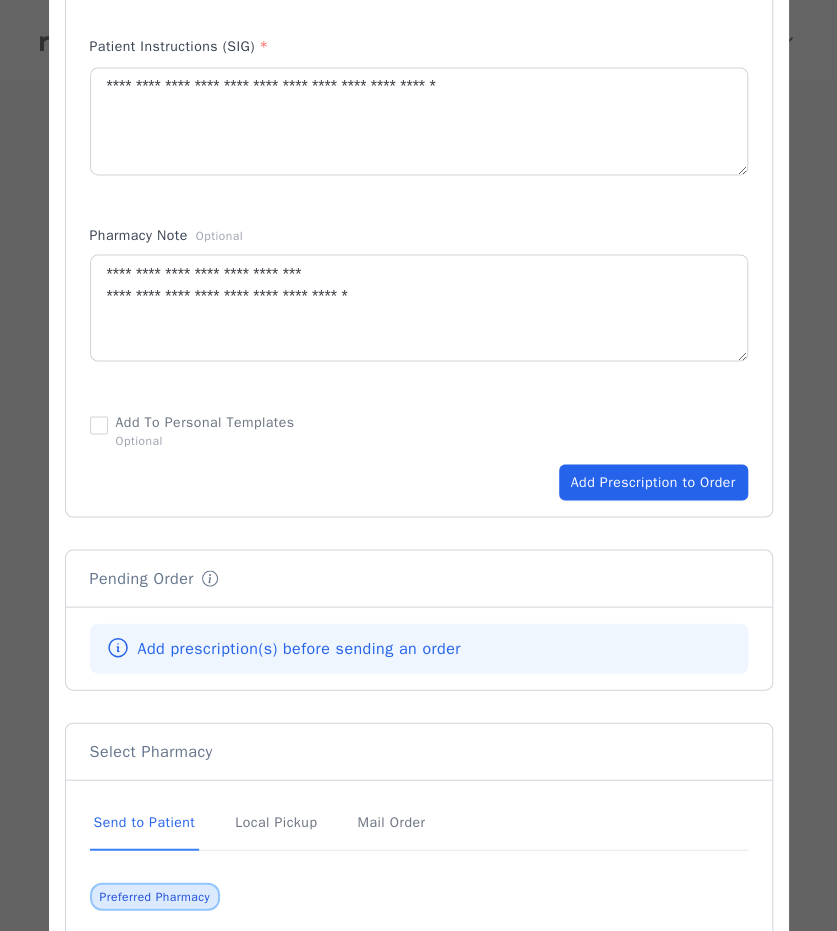 click on "Add Prescription to Order" at bounding box center [653, 482] 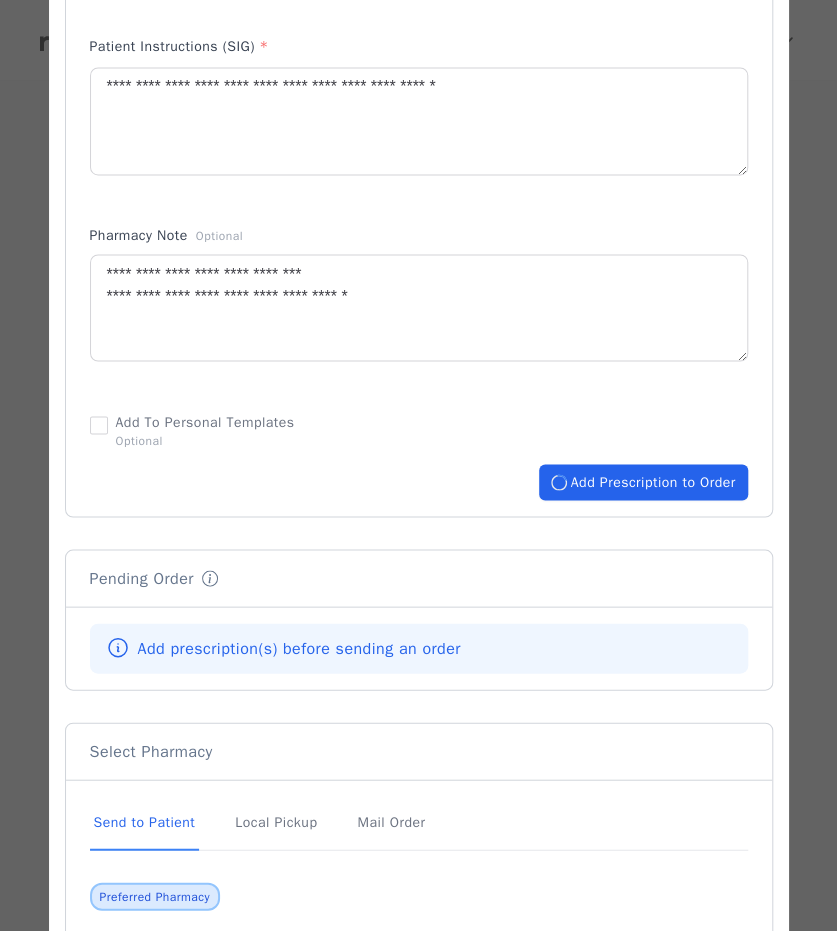 type 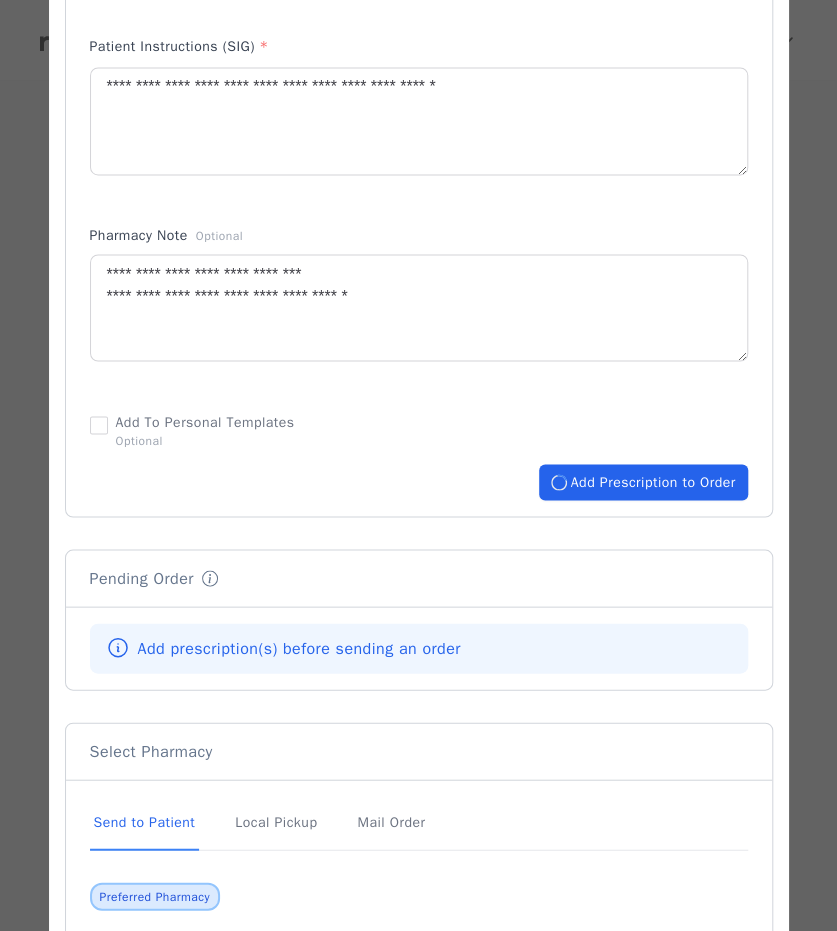 type 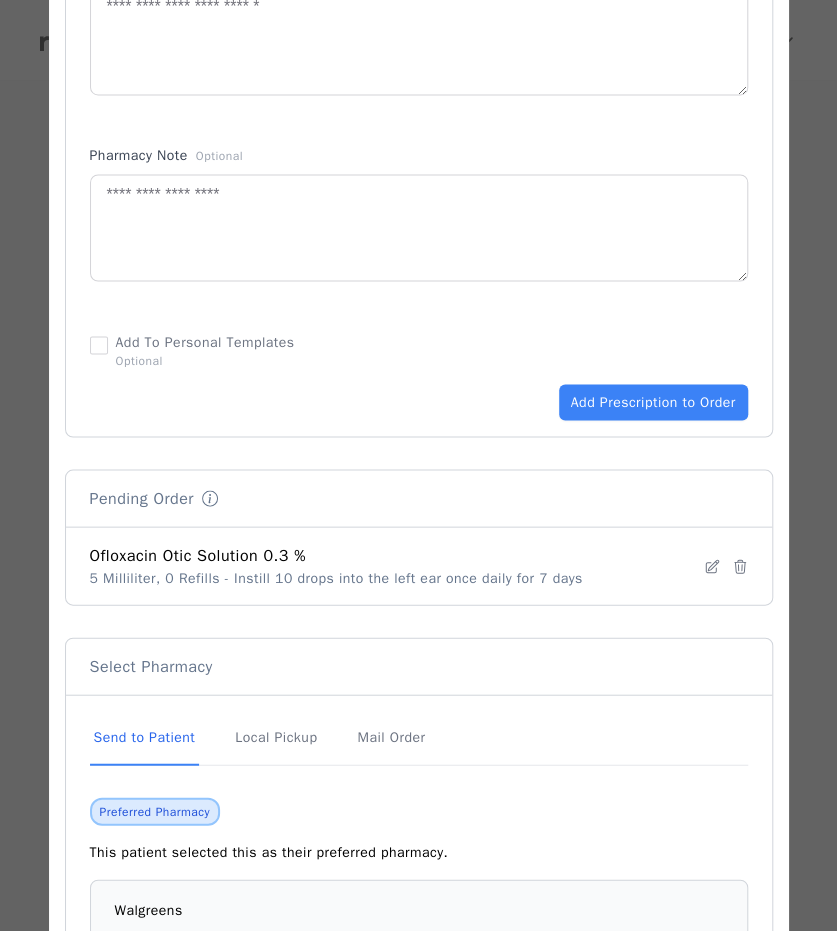 scroll, scrollTop: 1228, scrollLeft: 0, axis: vertical 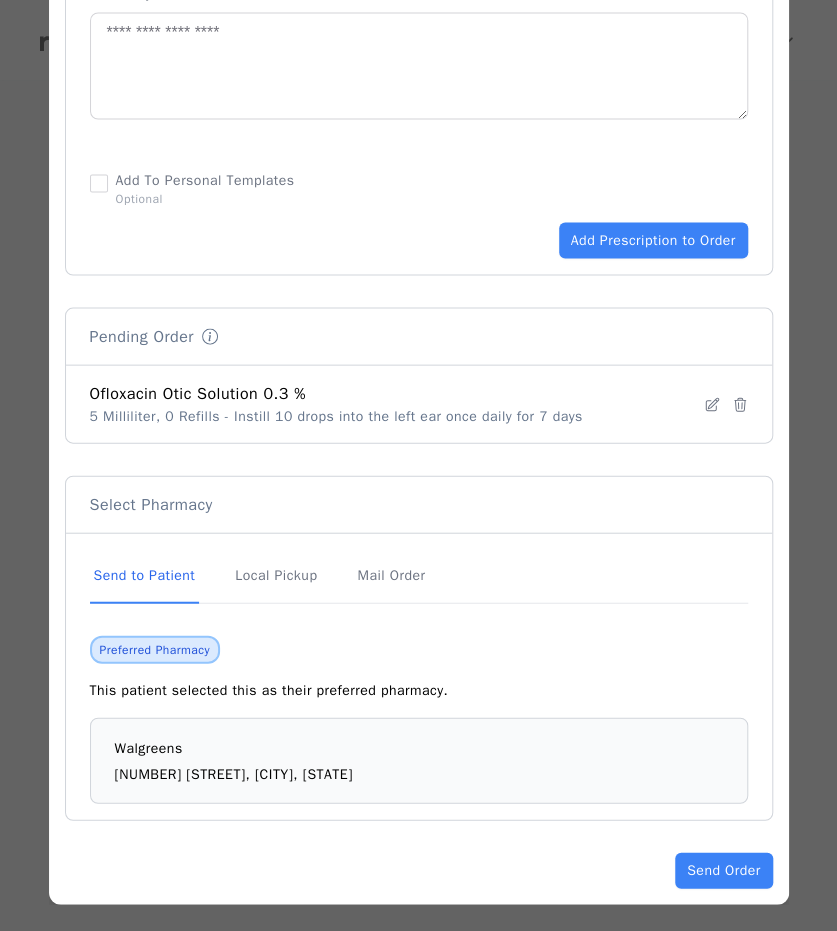 drag, startPoint x: 734, startPoint y: 860, endPoint x: 702, endPoint y: 323, distance: 537.9526 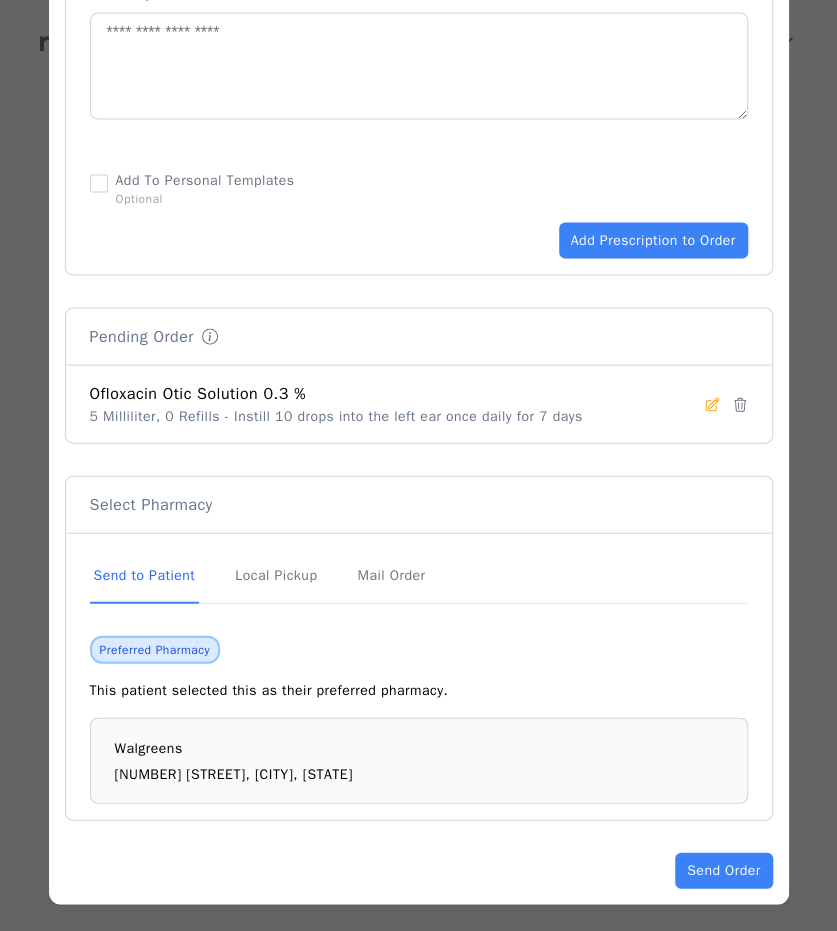click 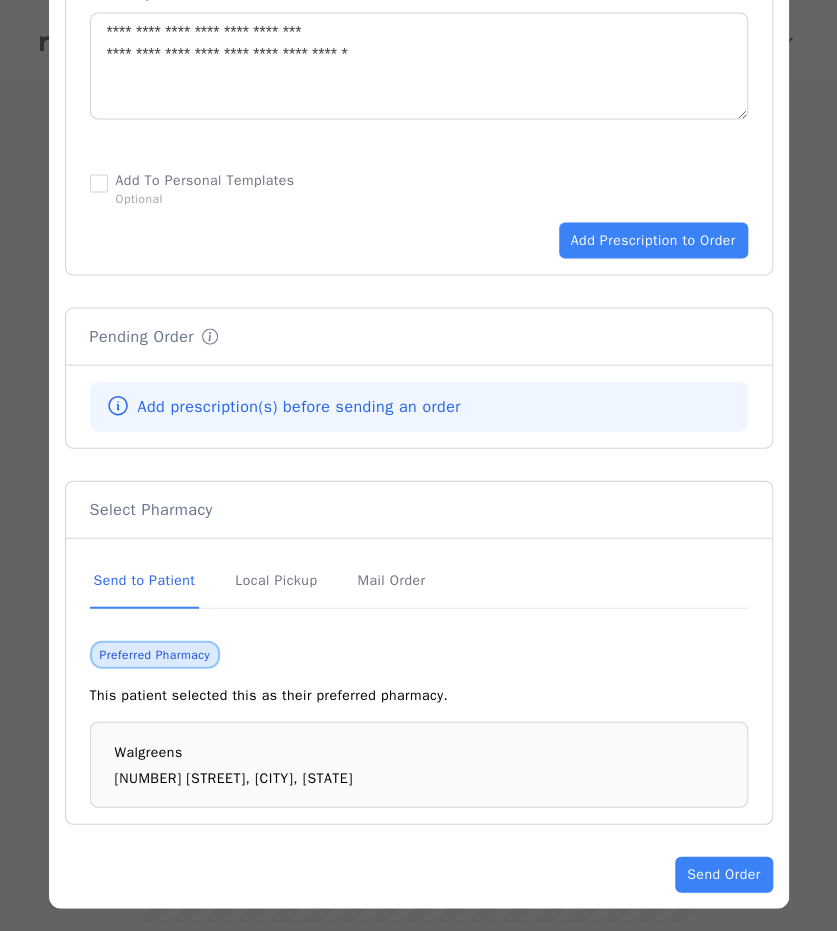scroll, scrollTop: 0, scrollLeft: 0, axis: both 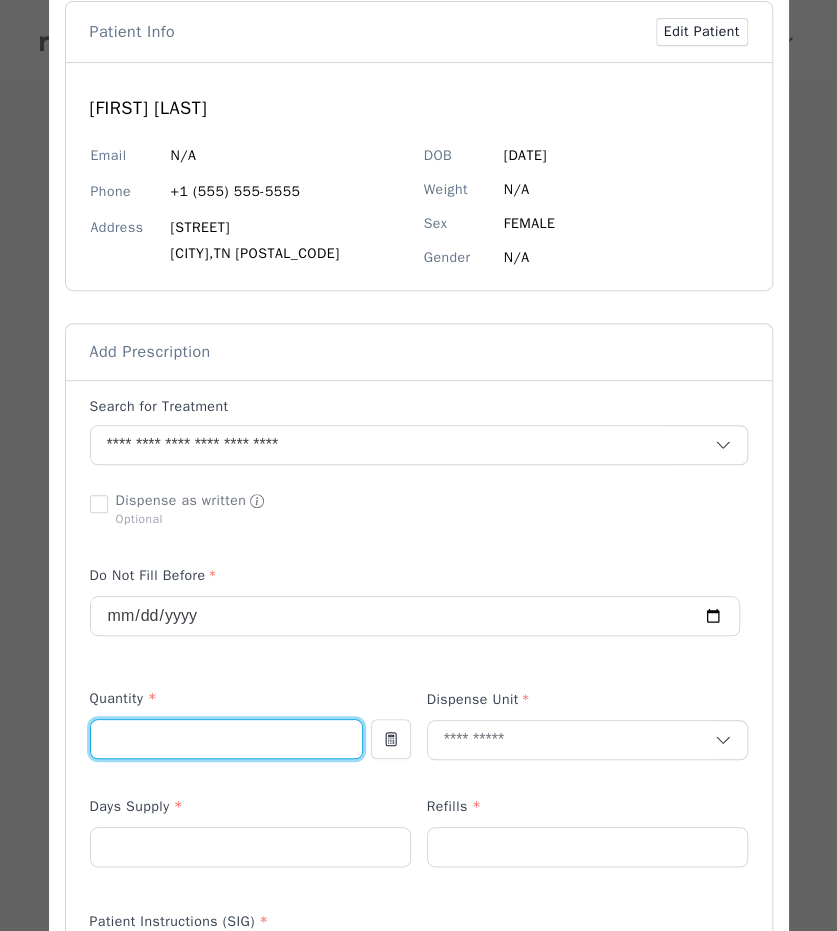 drag, startPoint x: 137, startPoint y: 749, endPoint x: 26, endPoint y: 711, distance: 117.32433 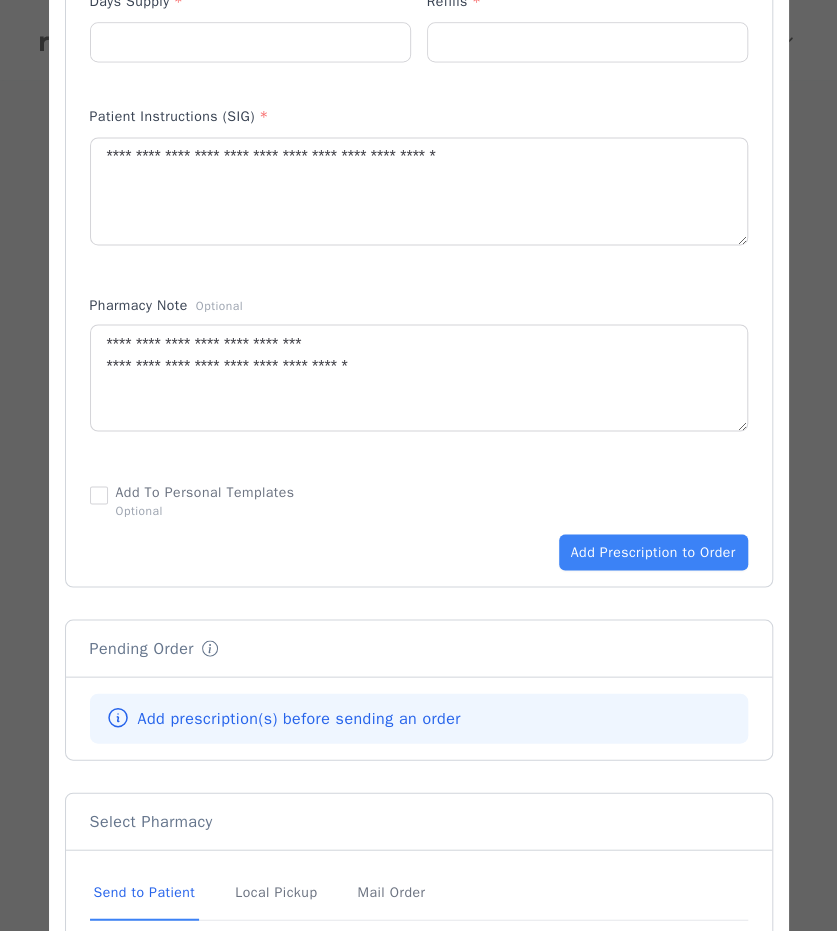 scroll, scrollTop: 1232, scrollLeft: 0, axis: vertical 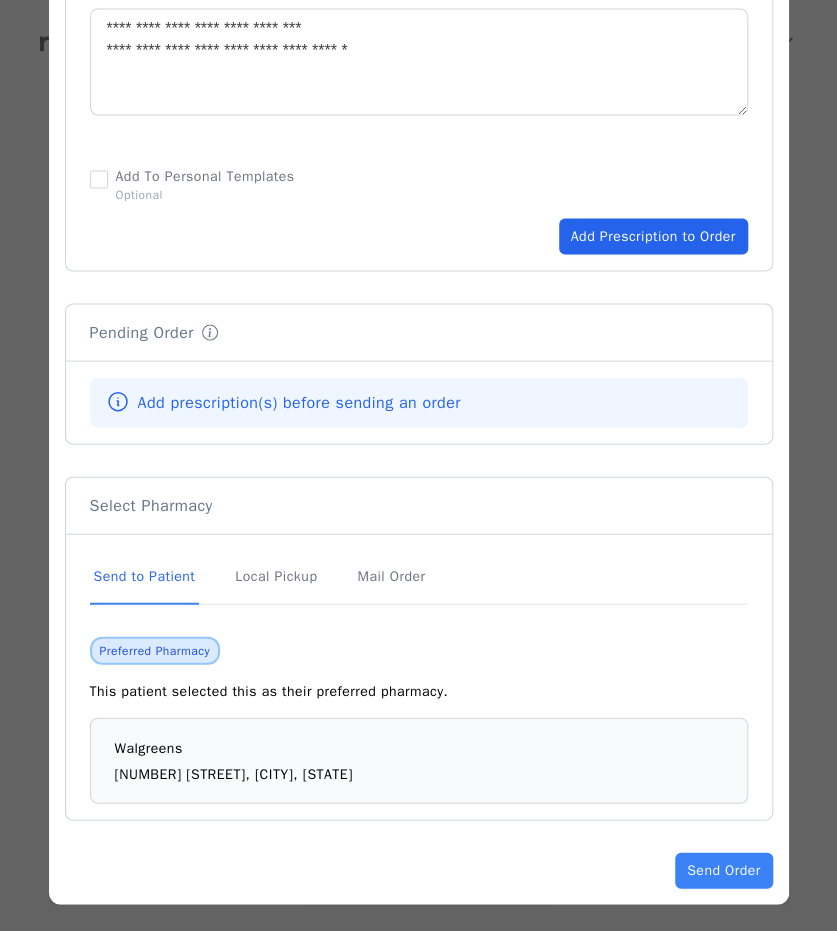 type on "**" 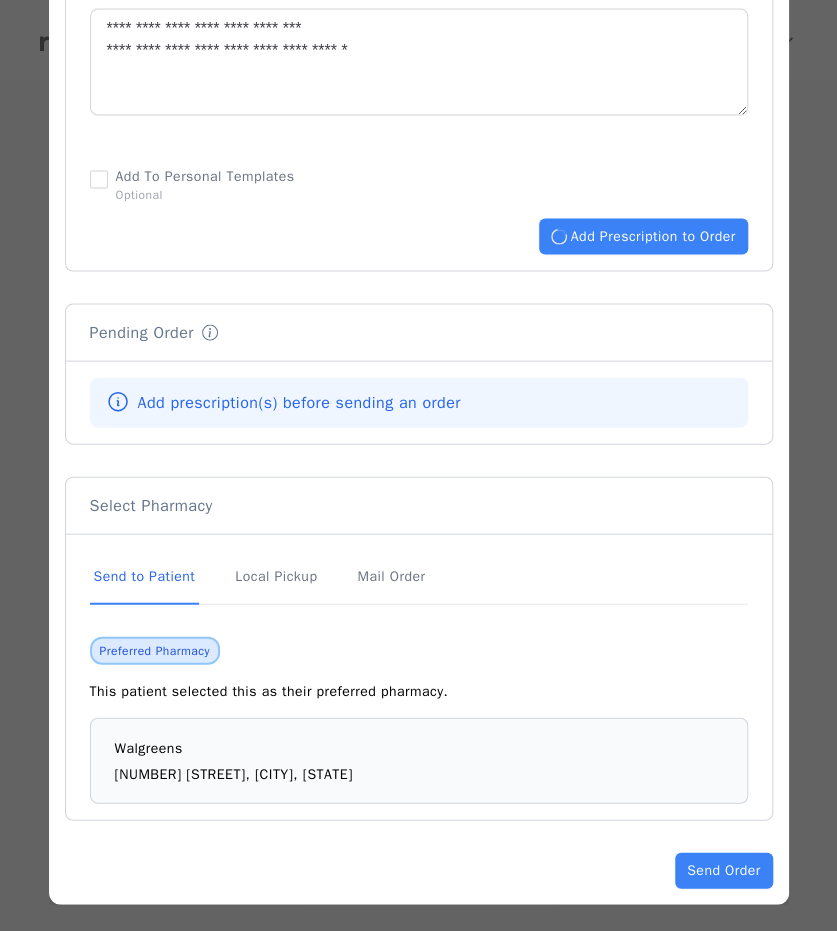 type 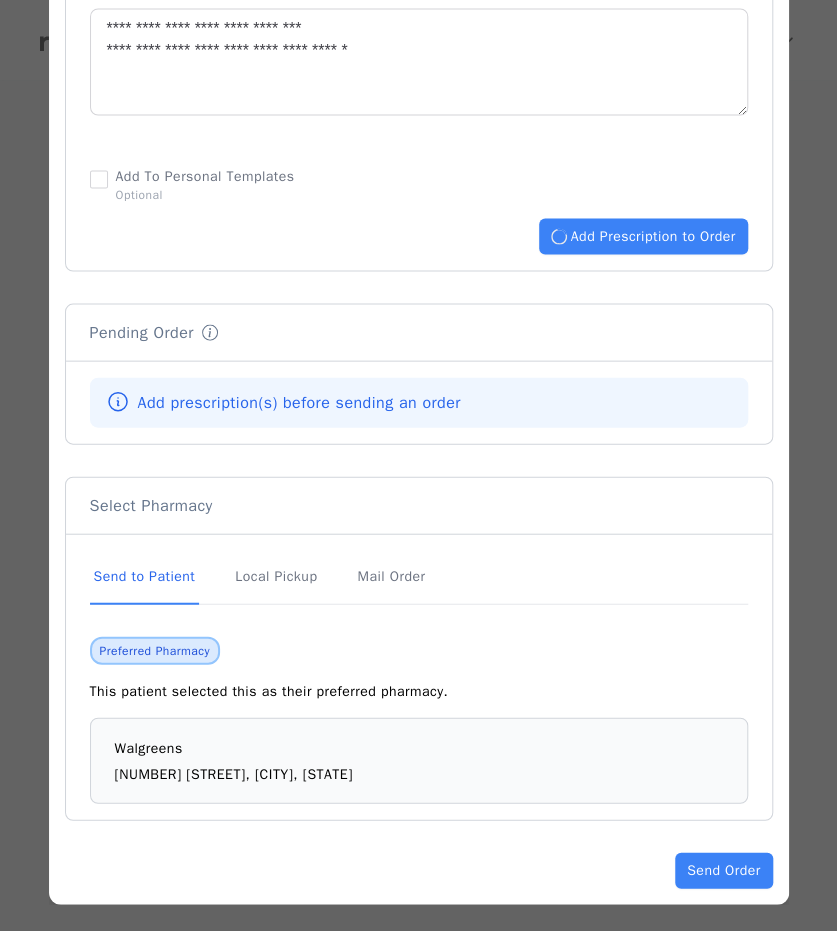 type 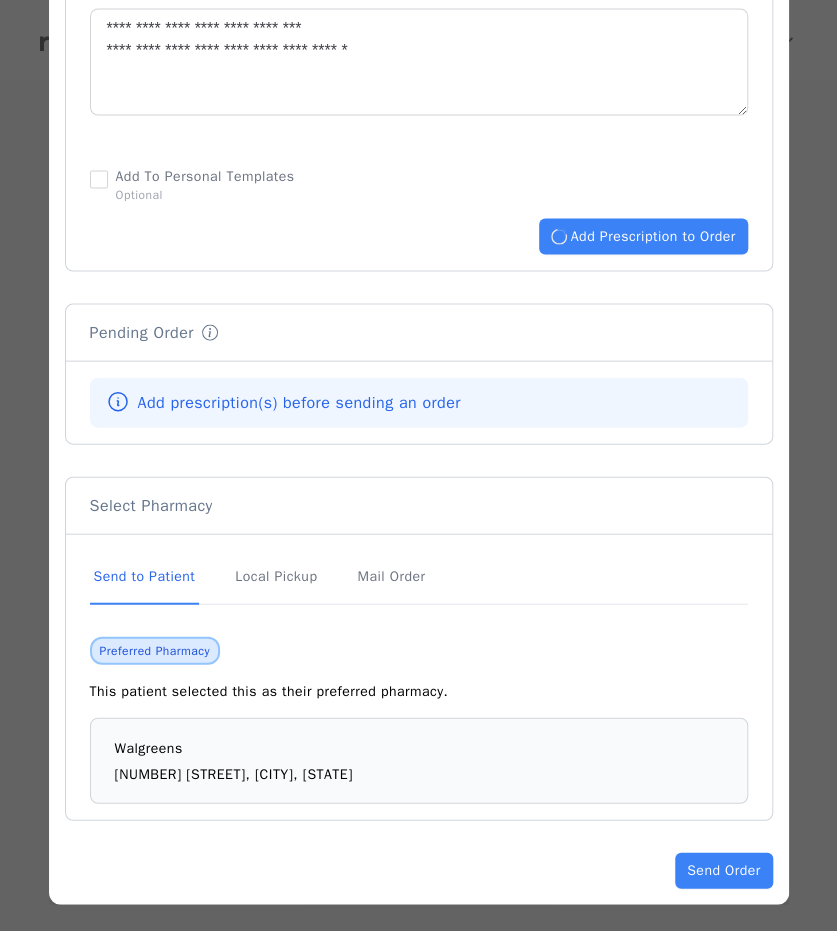 type 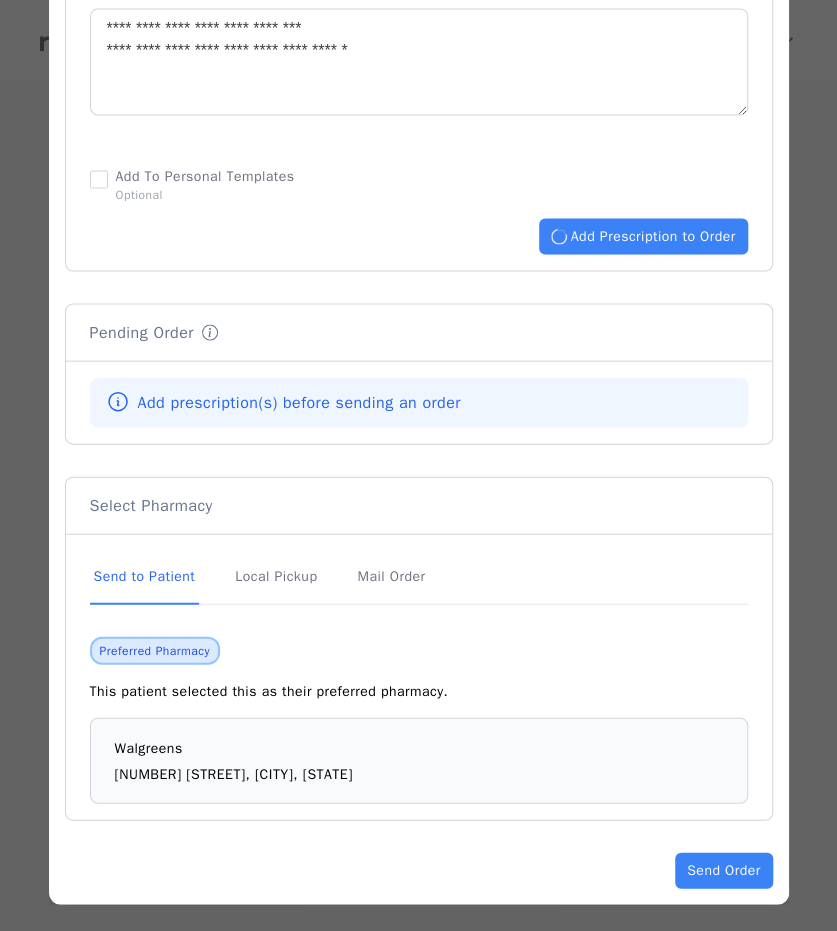 type 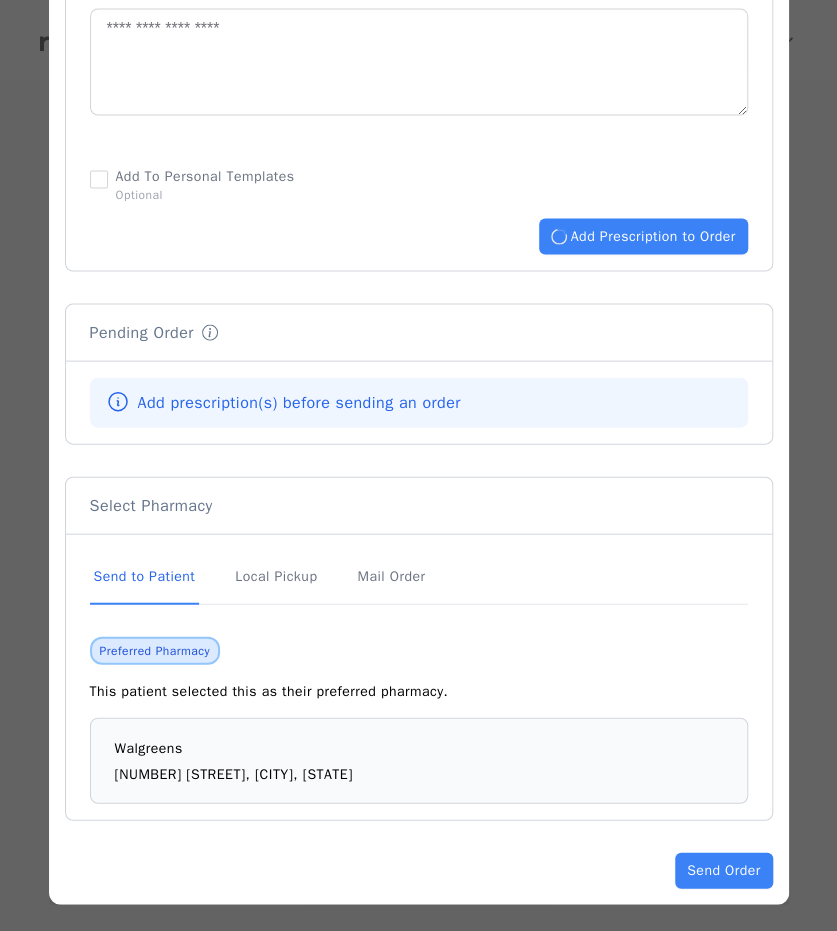 scroll, scrollTop: 1228, scrollLeft: 0, axis: vertical 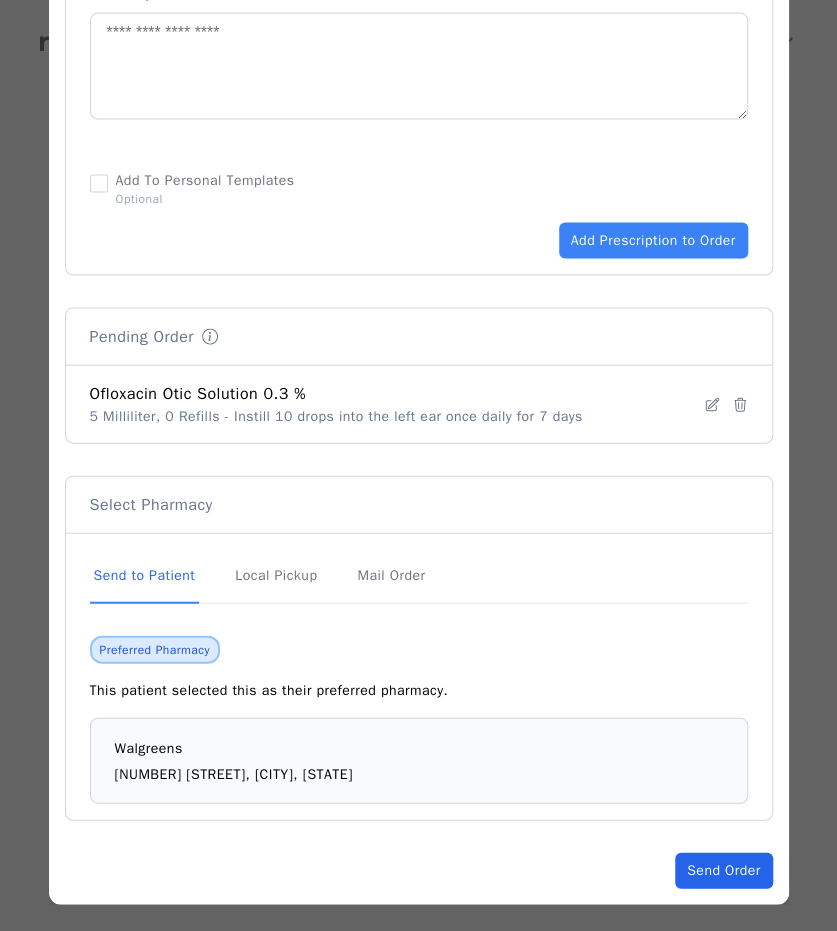 click on "Send Order" 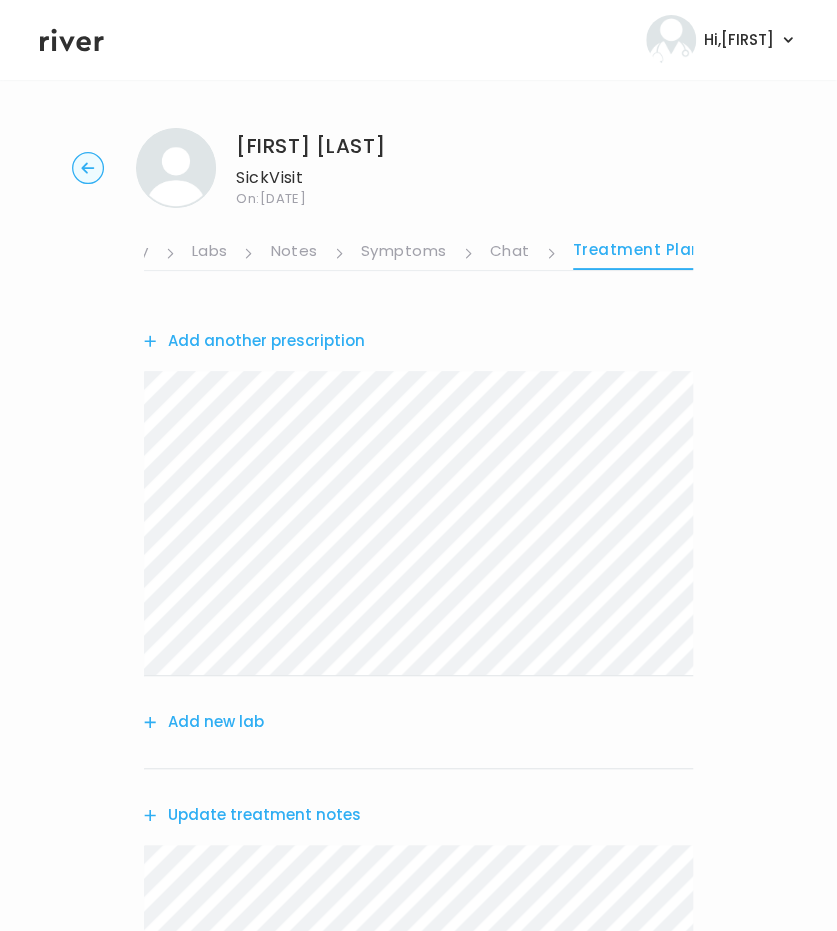 scroll, scrollTop: 564, scrollLeft: 0, axis: vertical 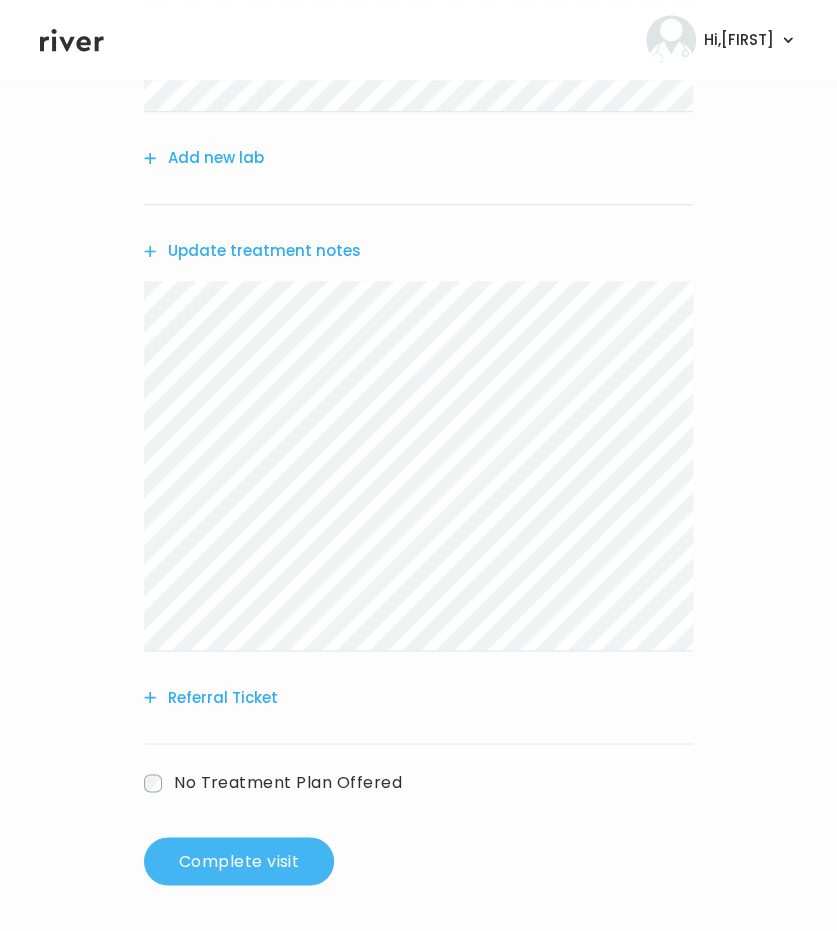 click on "Complete visit" at bounding box center (239, 861) 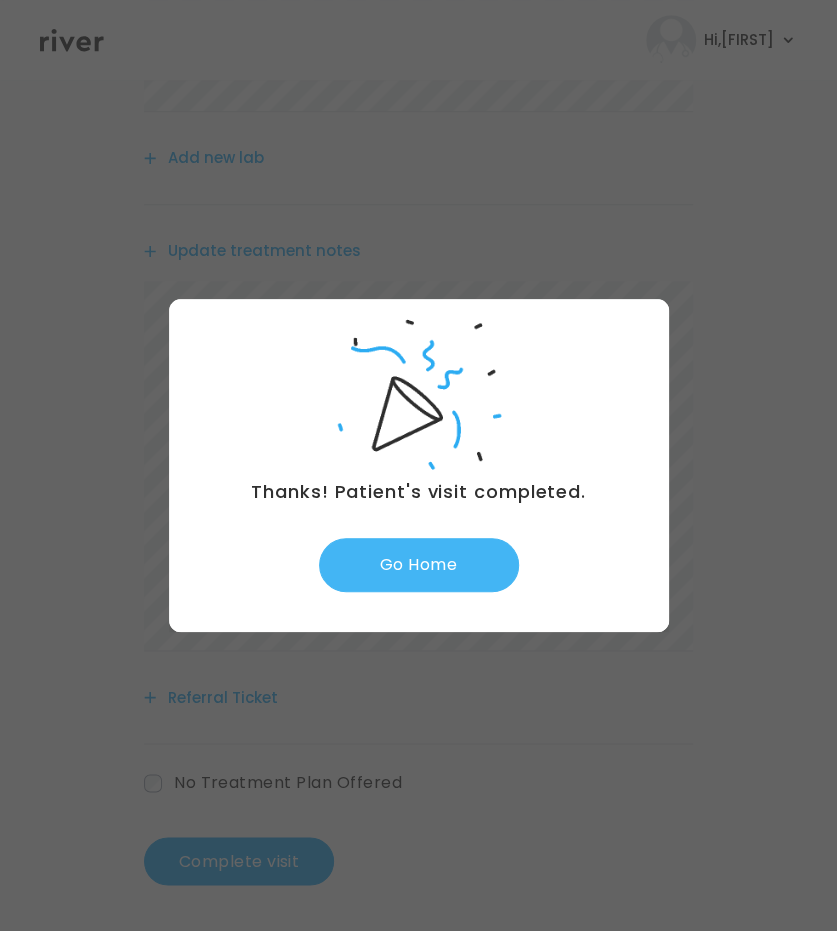 click on "Go Home" at bounding box center (419, 565) 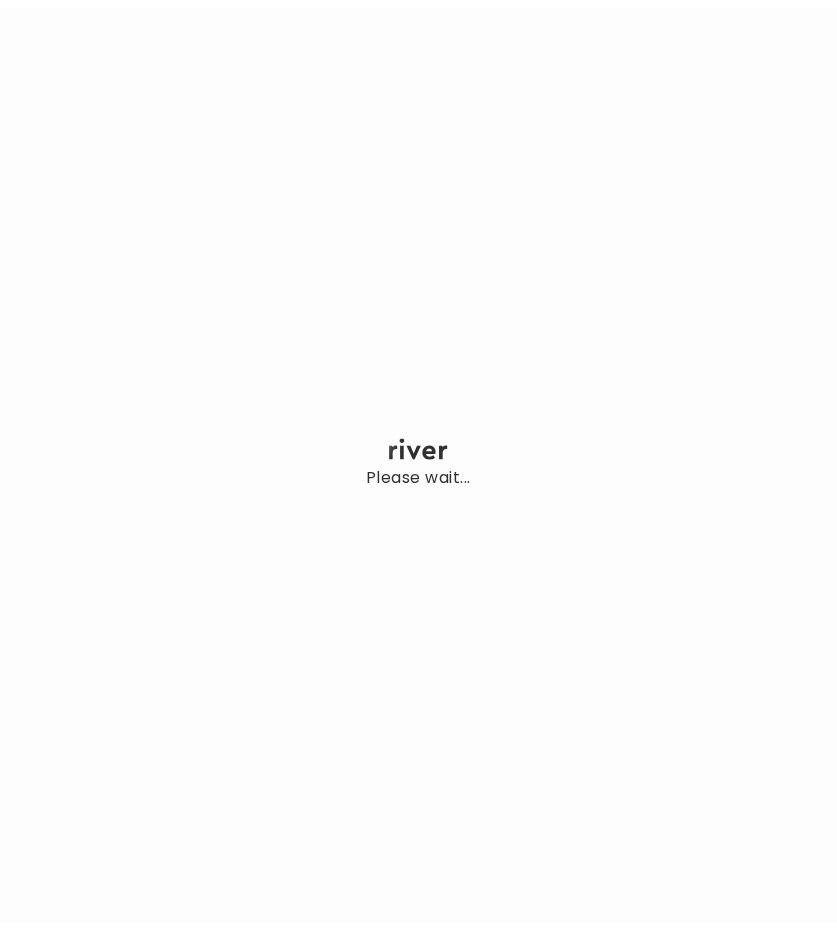scroll, scrollTop: 0, scrollLeft: 0, axis: both 